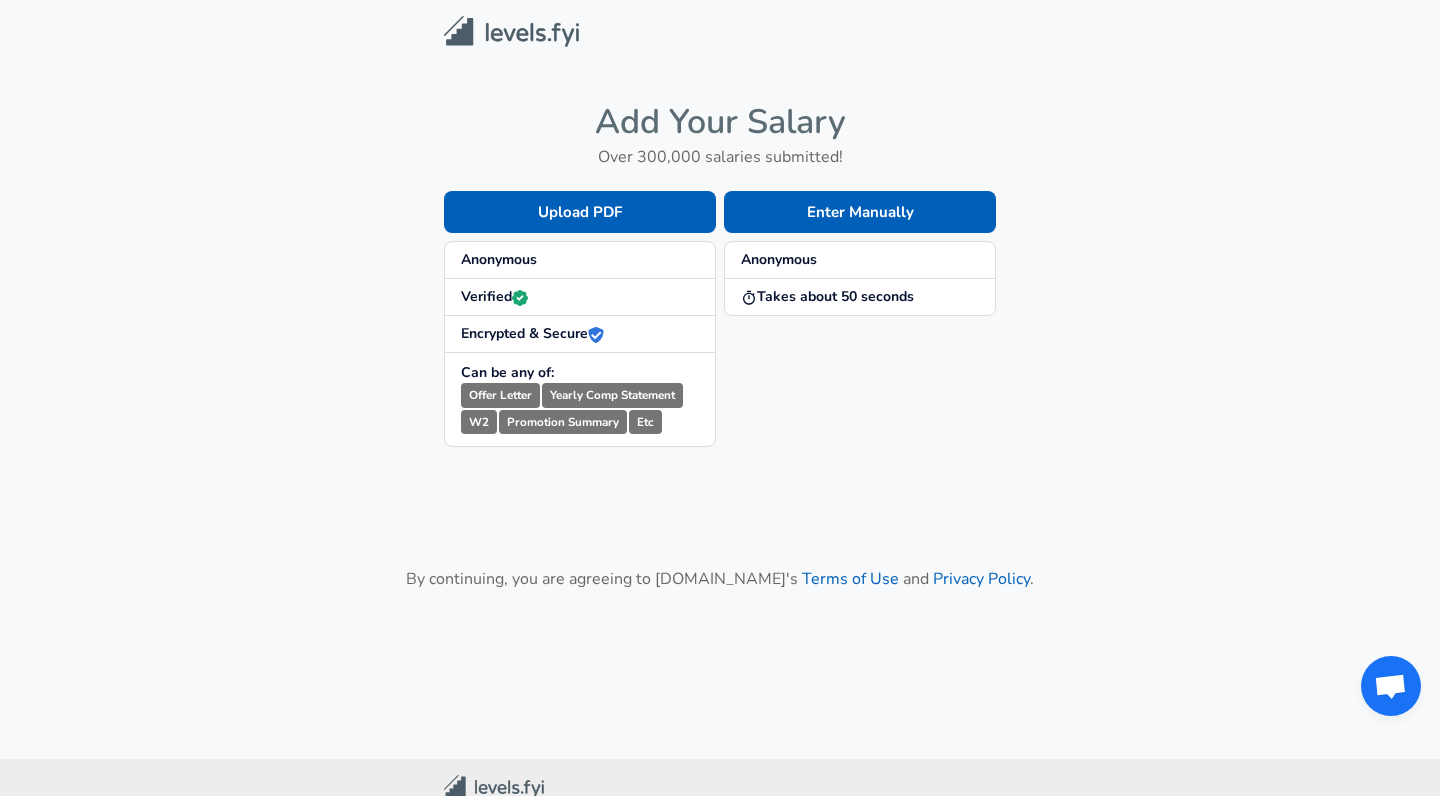 scroll, scrollTop: 0, scrollLeft: 0, axis: both 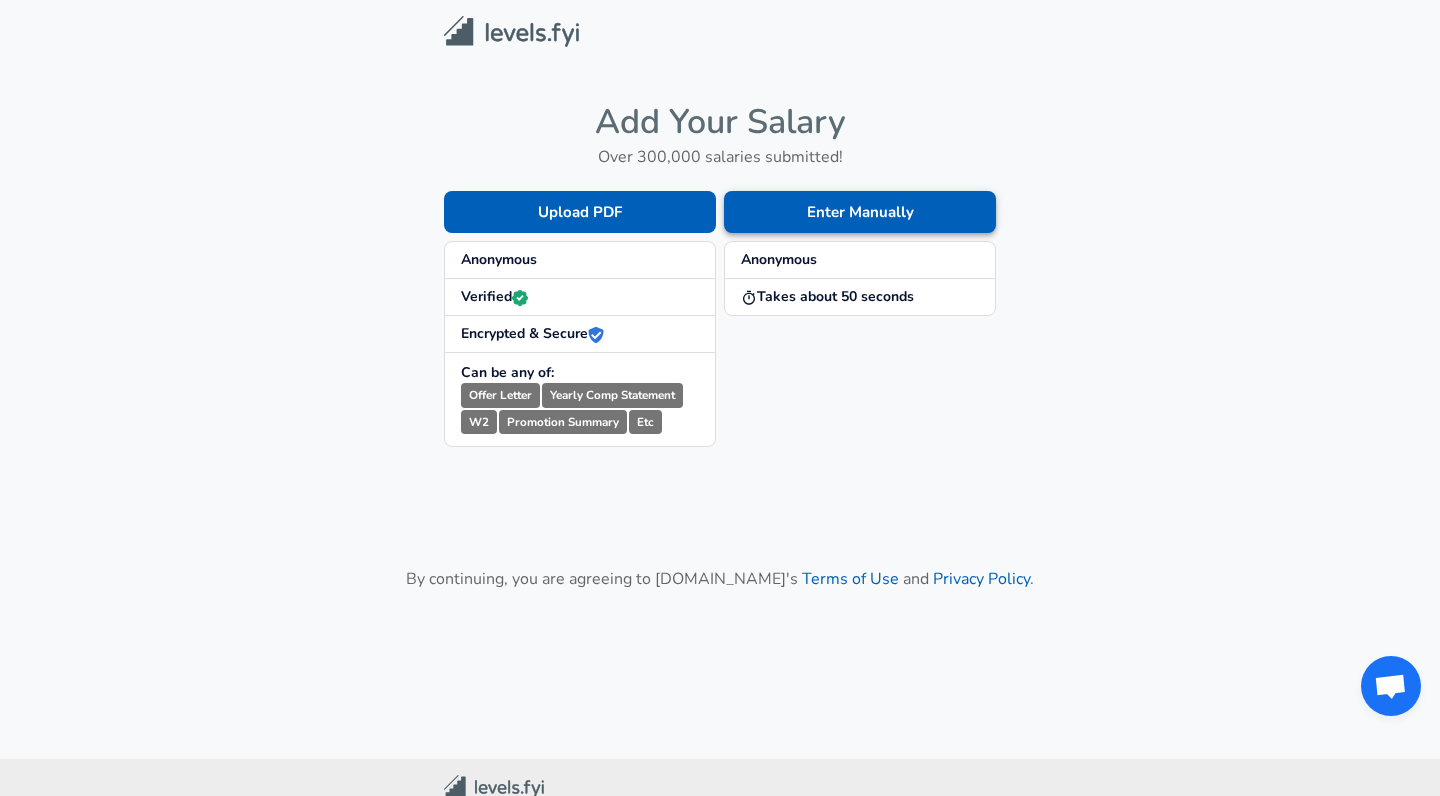 click on "Enter Manually" at bounding box center [860, 212] 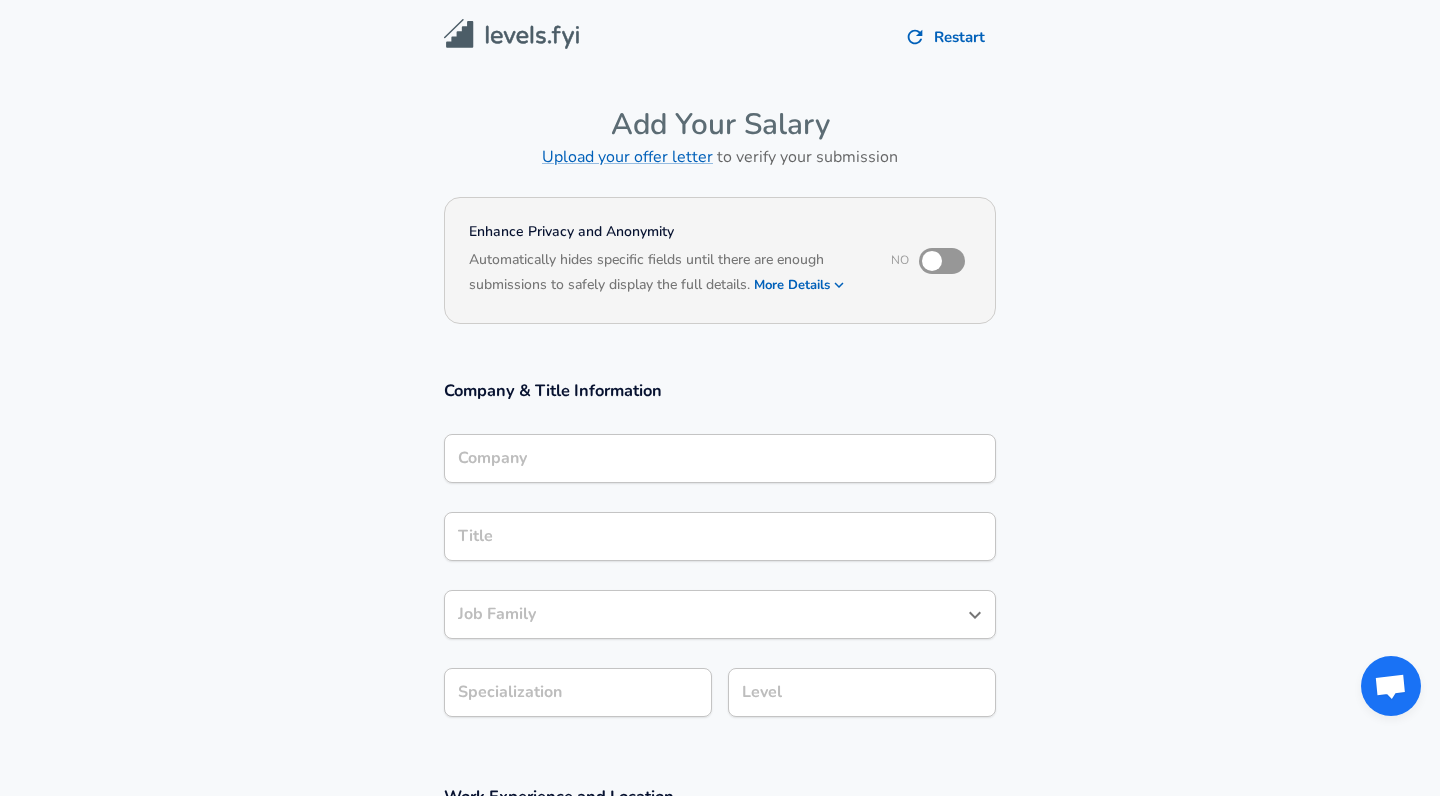 click on "Company" at bounding box center (720, 458) 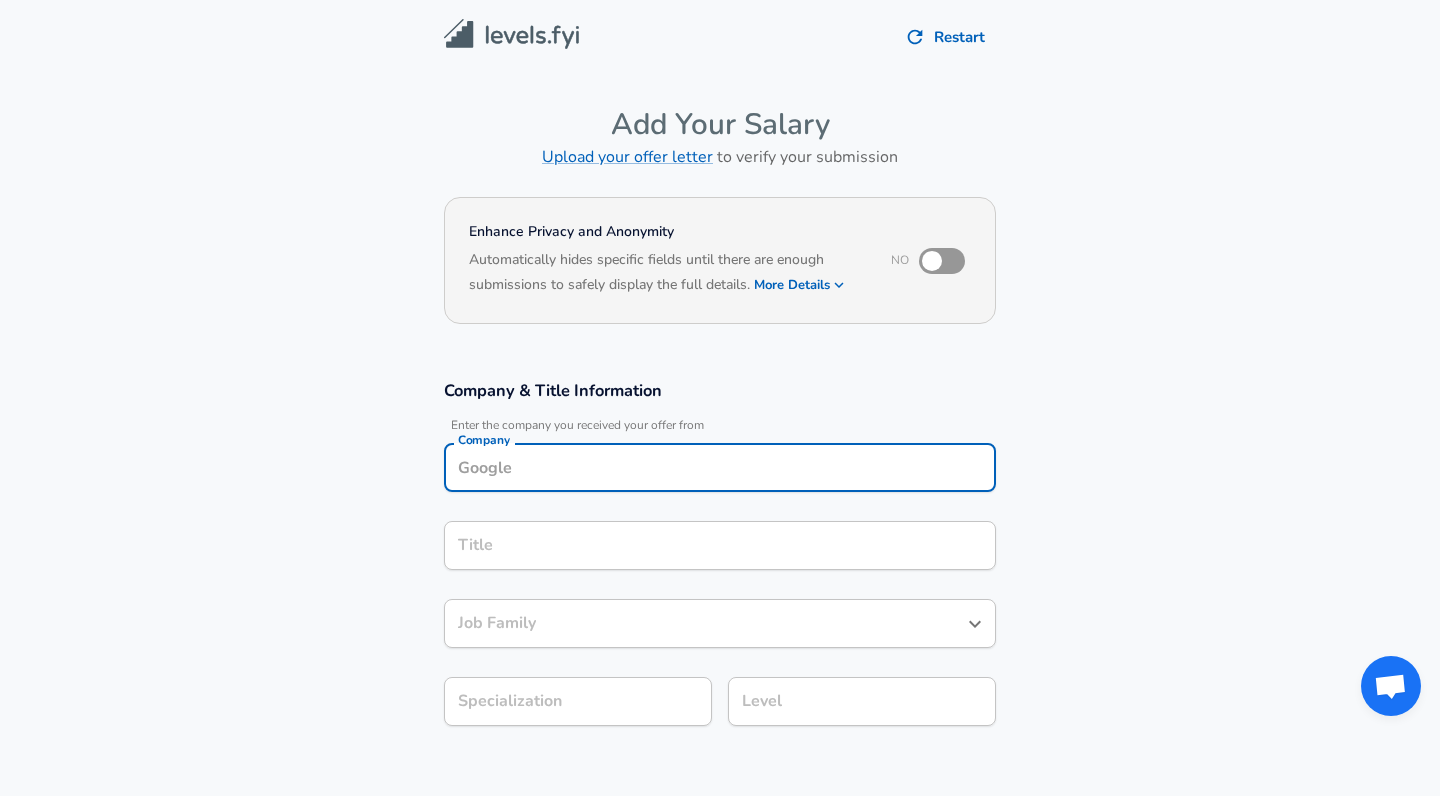 scroll, scrollTop: 20, scrollLeft: 0, axis: vertical 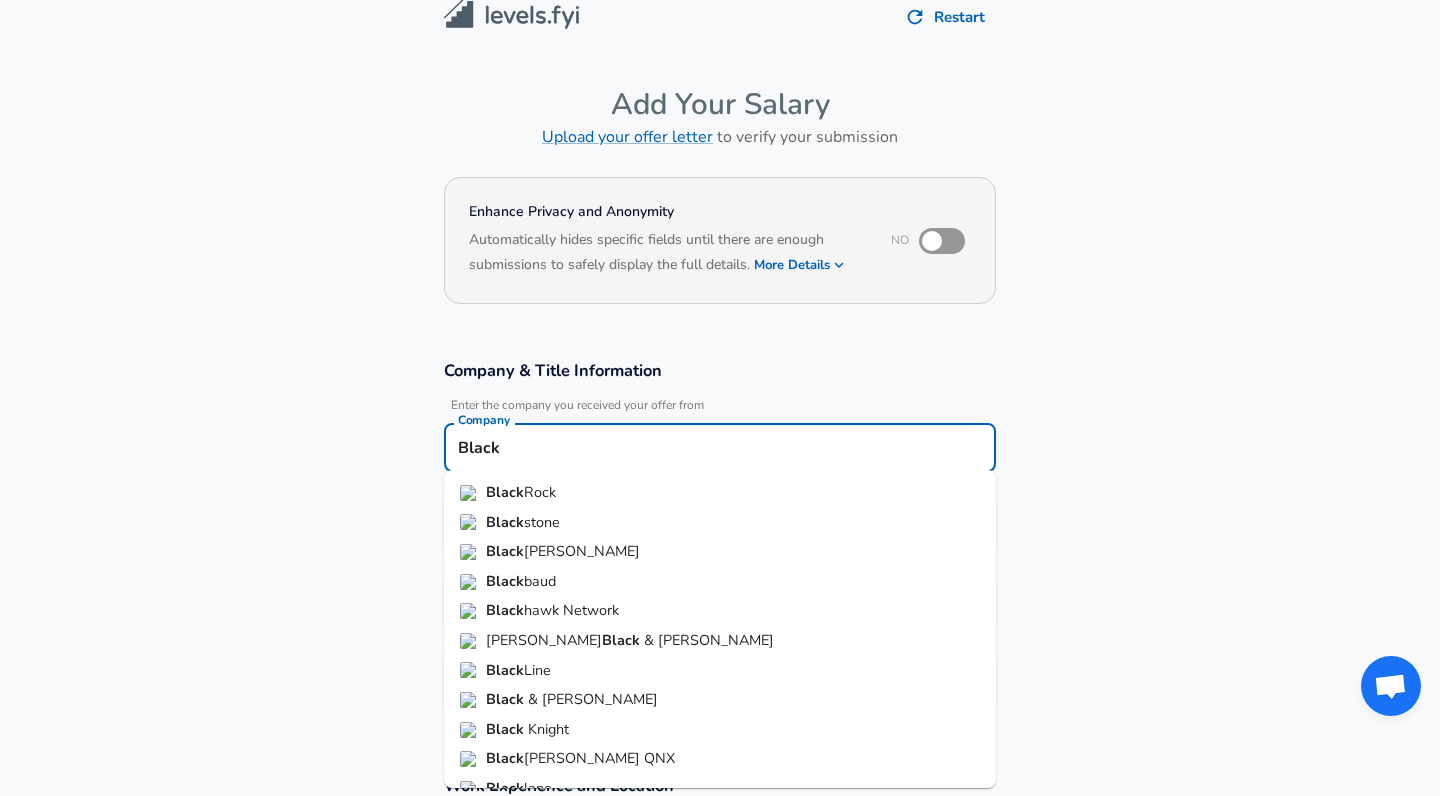 click on "Rock" at bounding box center [540, 492] 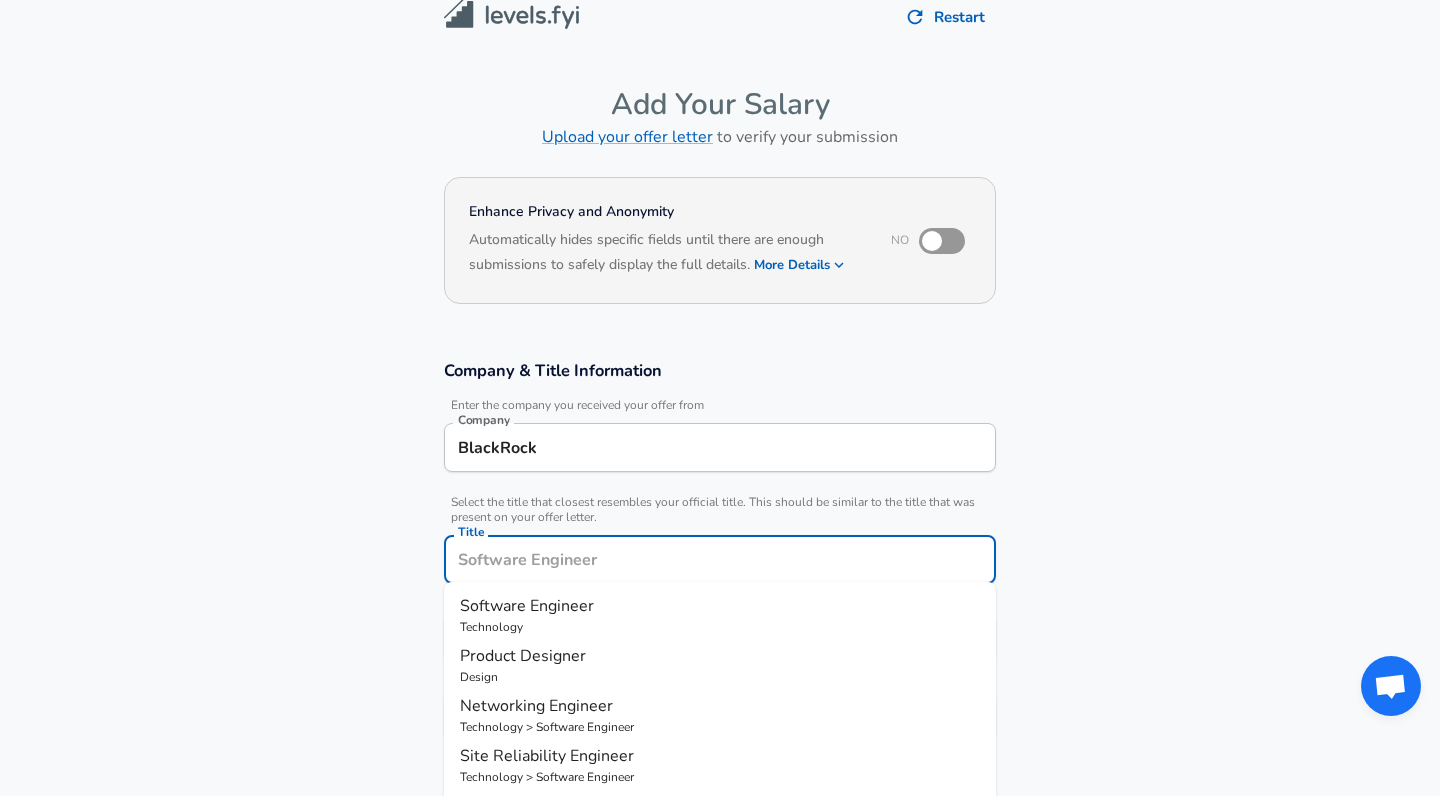 click on "Title" at bounding box center (720, 559) 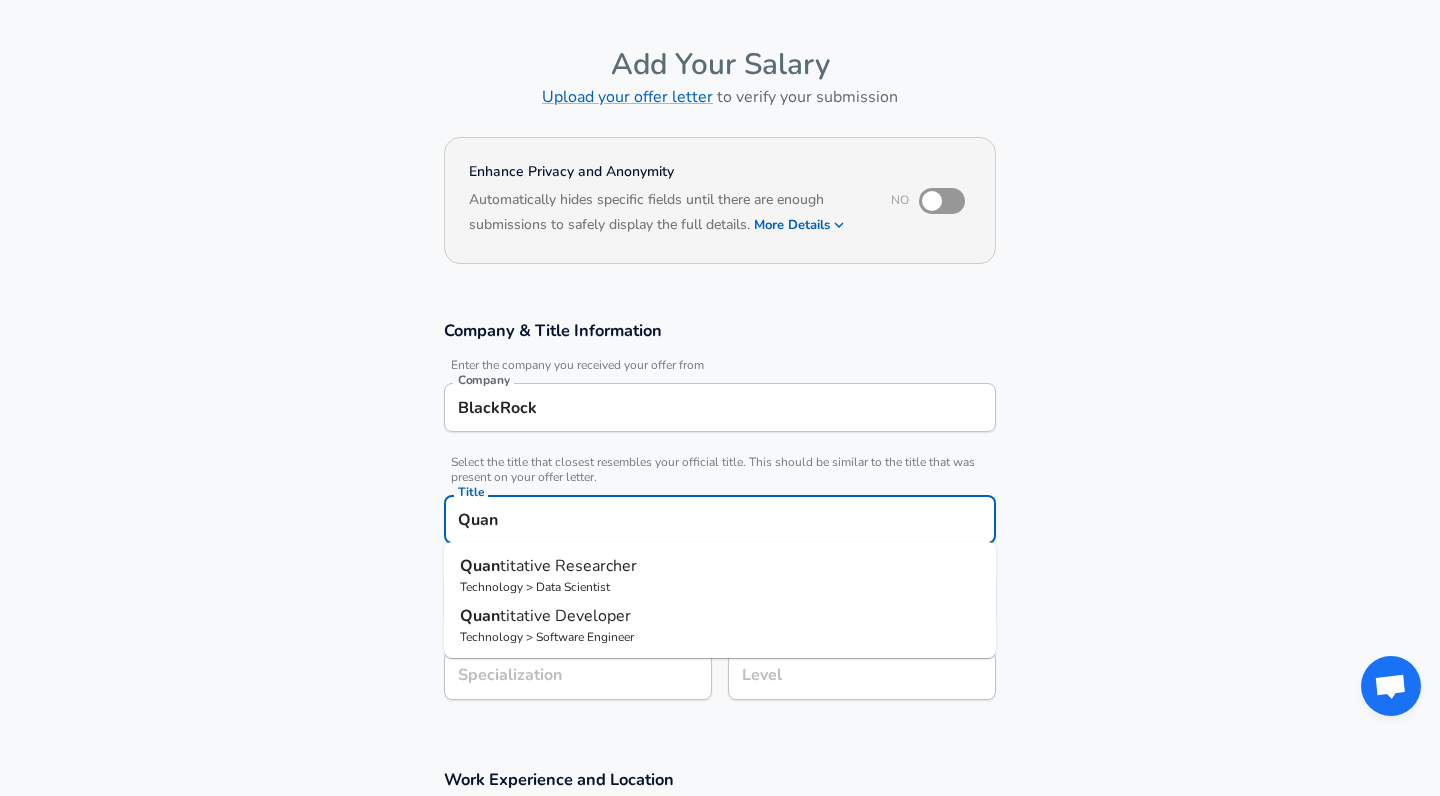 click on "Technology > Software Engineer" at bounding box center [720, 637] 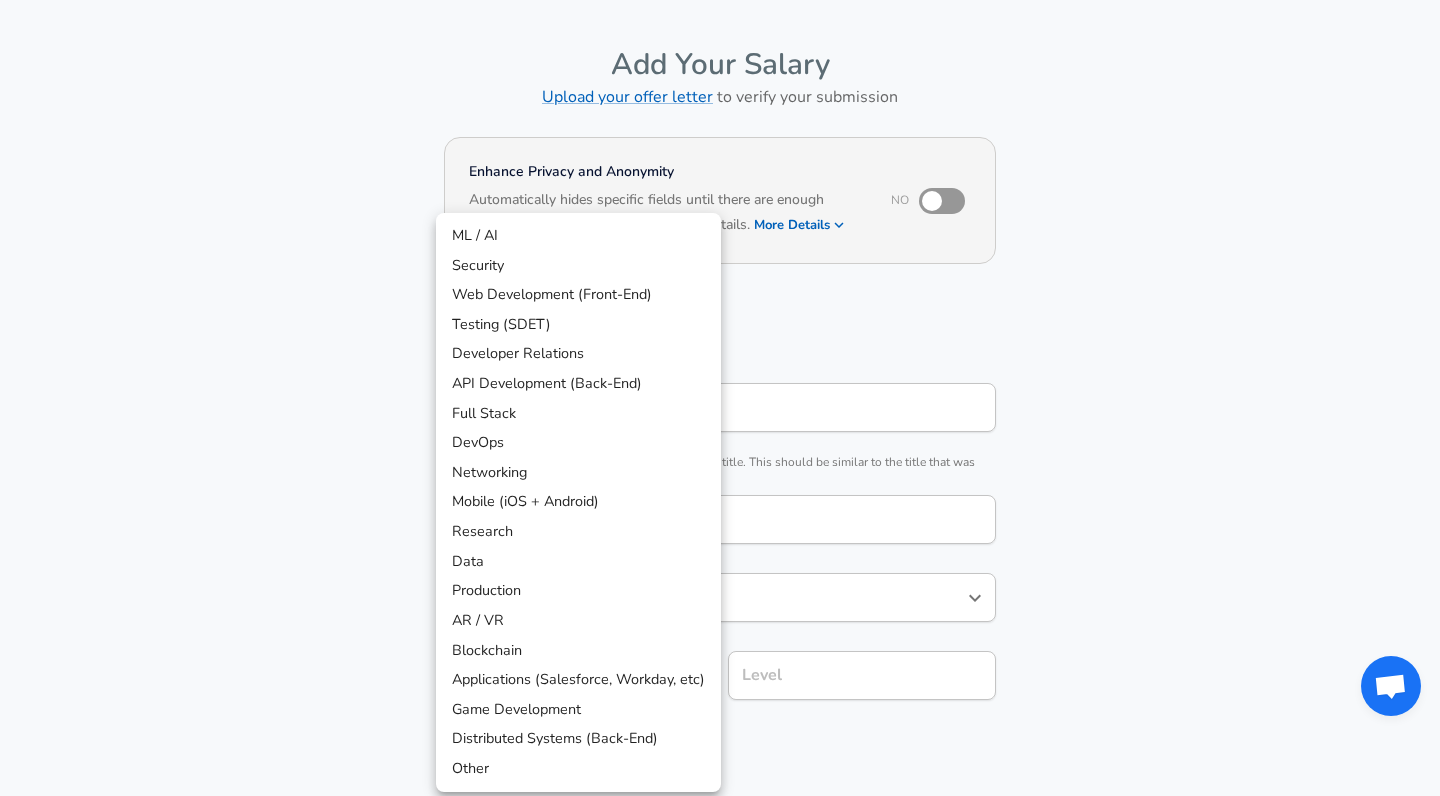 click on "We value your privacy We use cookies to enhance your browsing experience, serve personalized ads or content, and analyze our traffic. By clicking "Accept All", you consent to our use of cookies. Customize    Accept All   Customize Consent Preferences   We use cookies to help you navigate efficiently and perform certain functions. You will find detailed information about all cookies under each consent category below. The cookies that are categorized as "Necessary" are stored on your browser as they are essential for enabling the basic functionalities of the site. ...  Show more Necessary Always Active Necessary cookies are required to enable the basic features of this site, such as providing secure log-in or adjusting your consent preferences. These cookies do not store any personally identifiable data. Cookie _GRECAPTCHA Duration 5 months 27 days Description Google Recaptcha service sets this cookie to identify bots to protect the website against malicious spam attacks. Cookie __stripe_mid Duration 1 year MR" at bounding box center (720, 338) 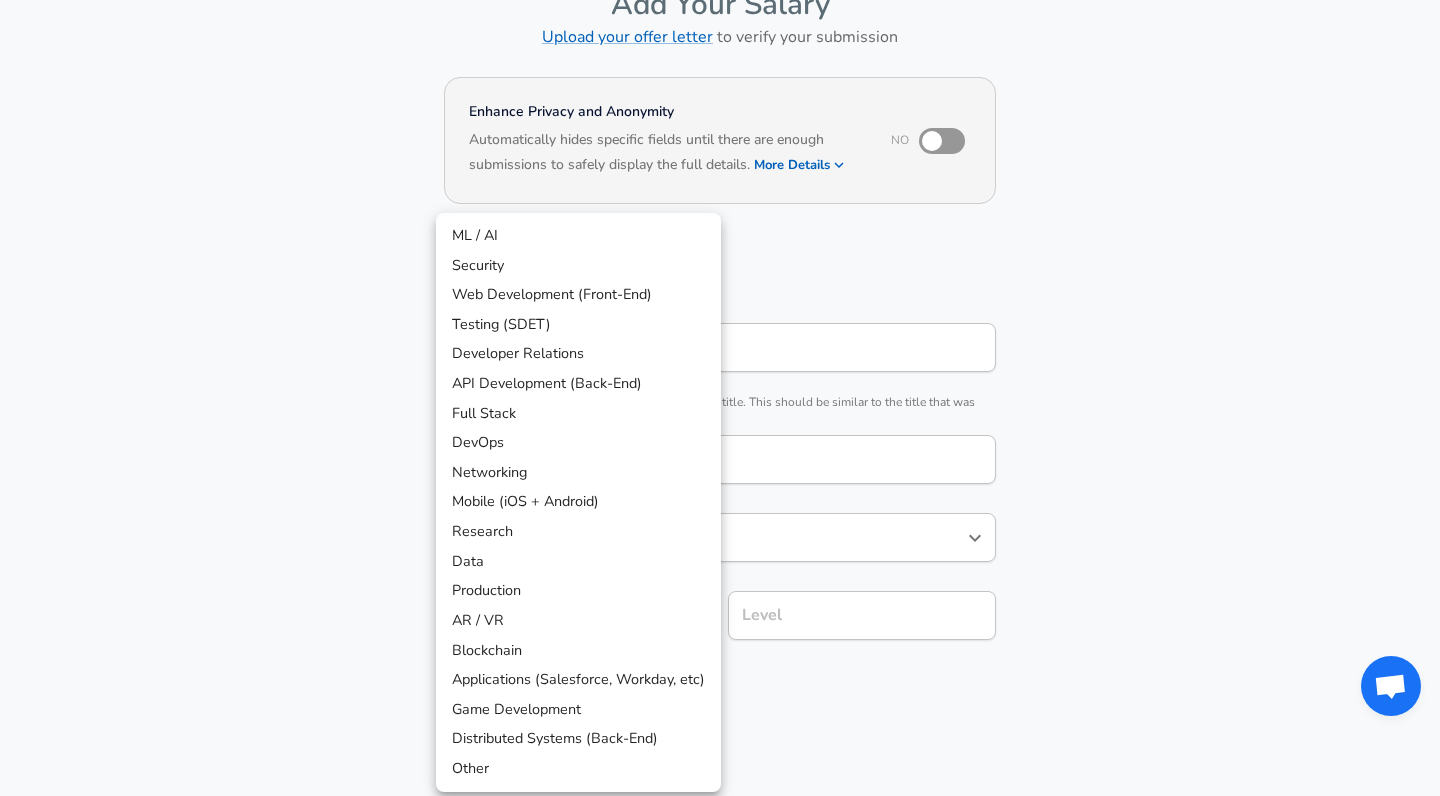 click at bounding box center [720, 398] 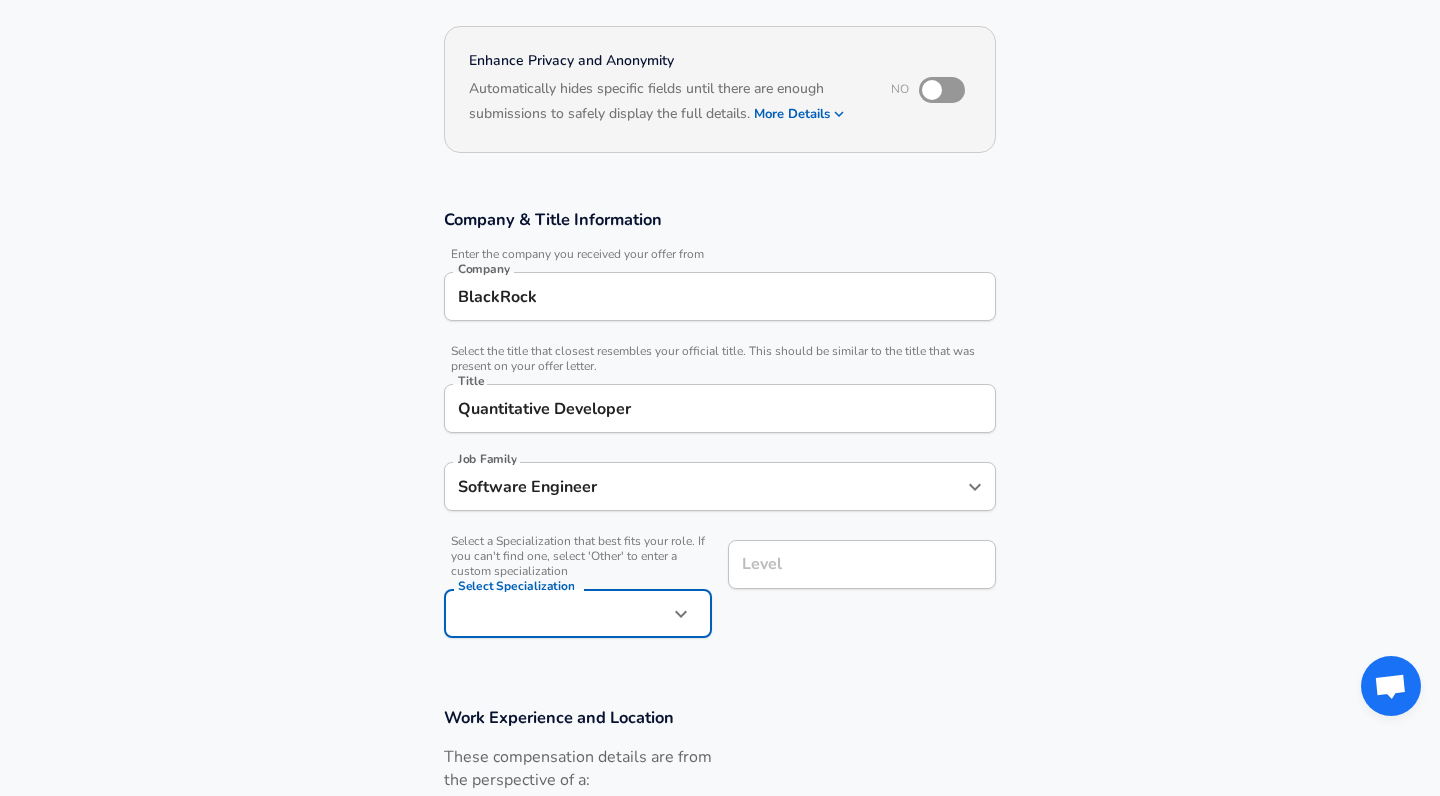 scroll, scrollTop: 190, scrollLeft: 0, axis: vertical 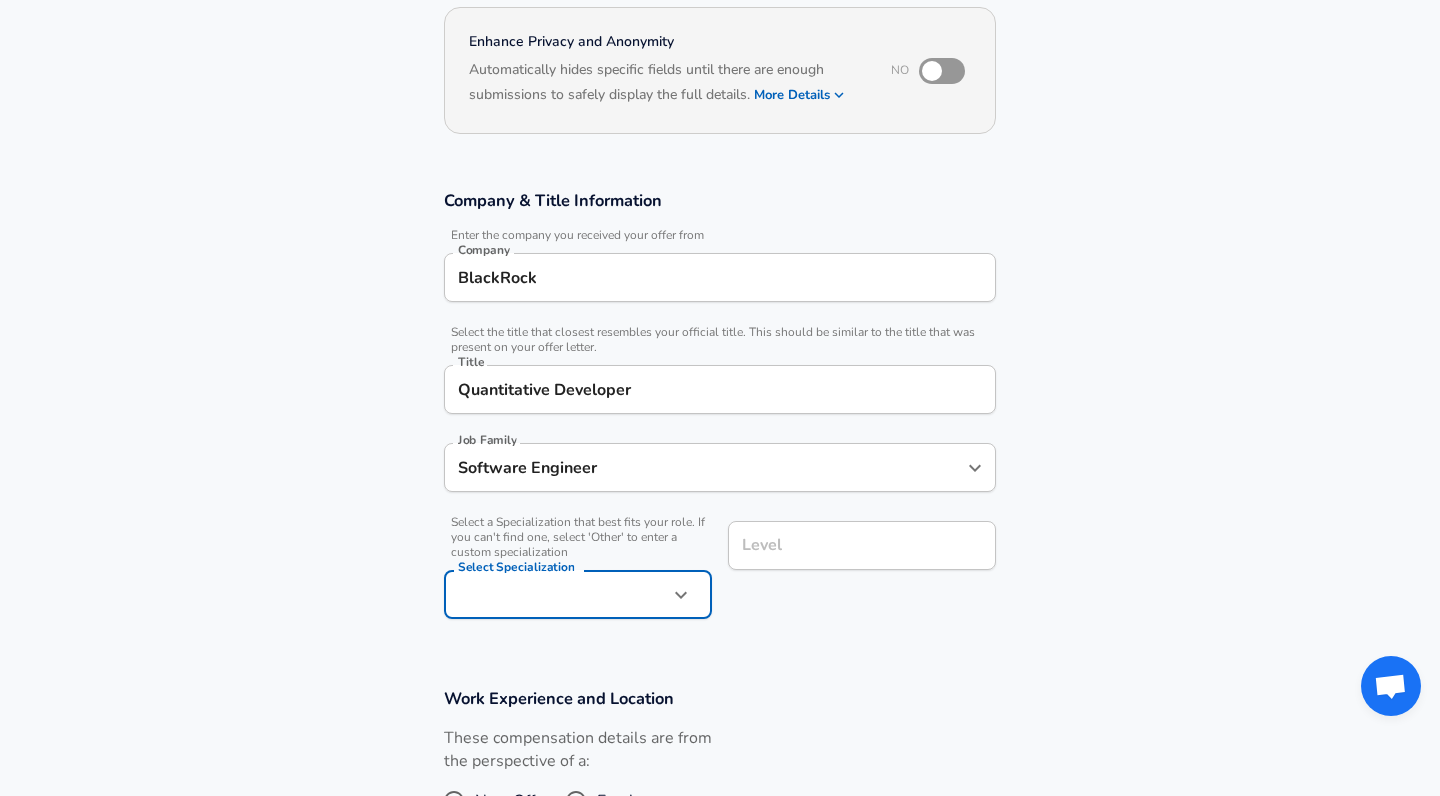 click 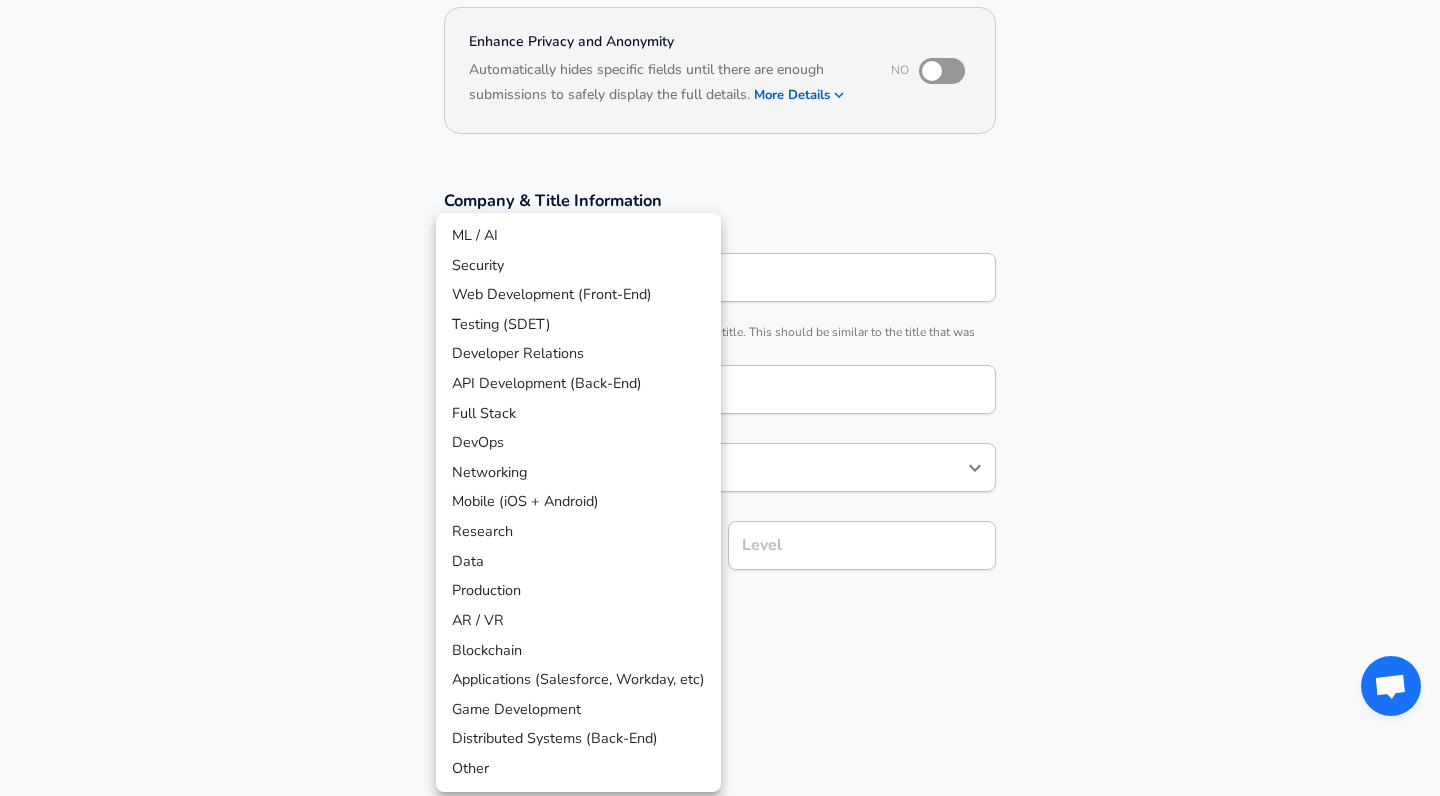 click on "Data" at bounding box center [578, 562] 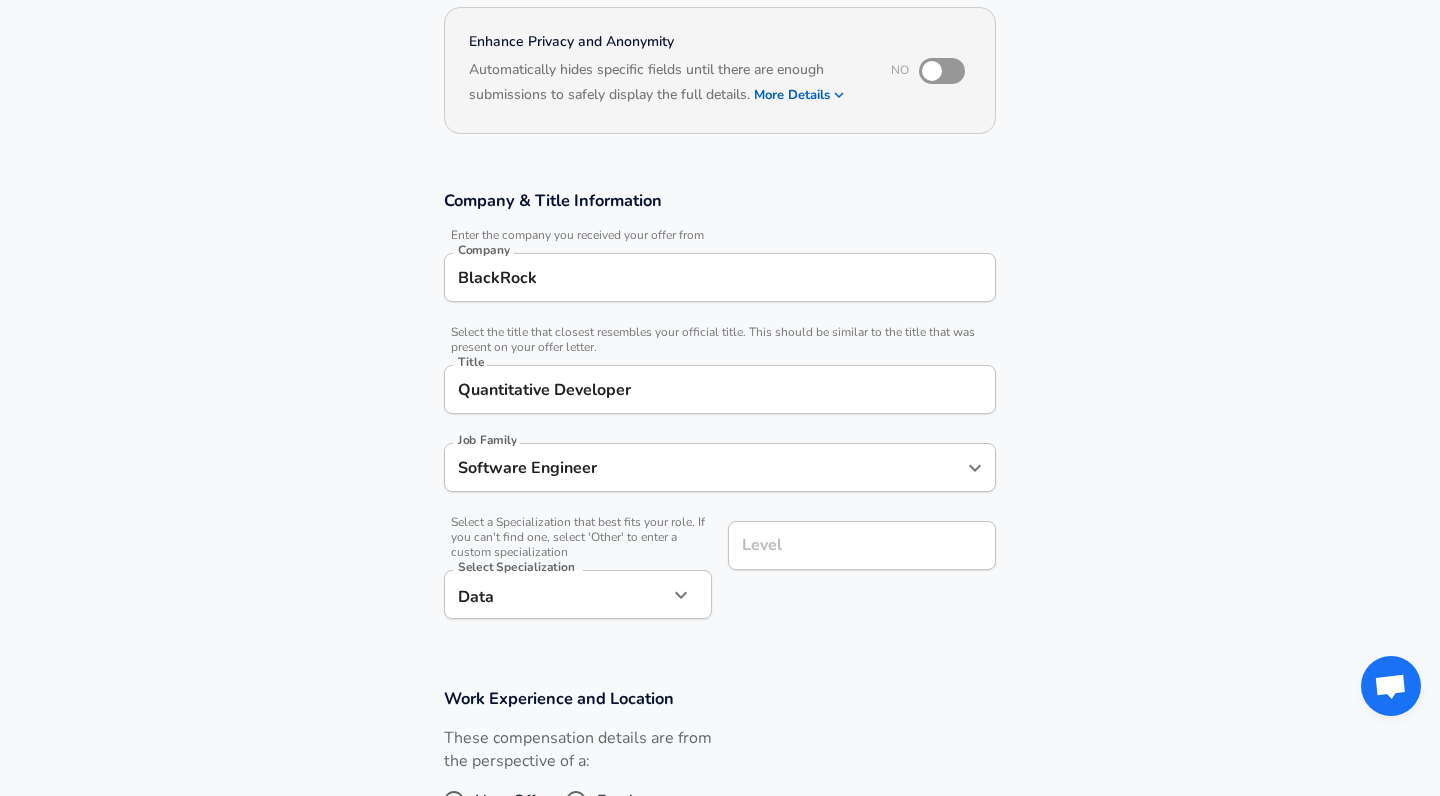 scroll, scrollTop: 230, scrollLeft: 0, axis: vertical 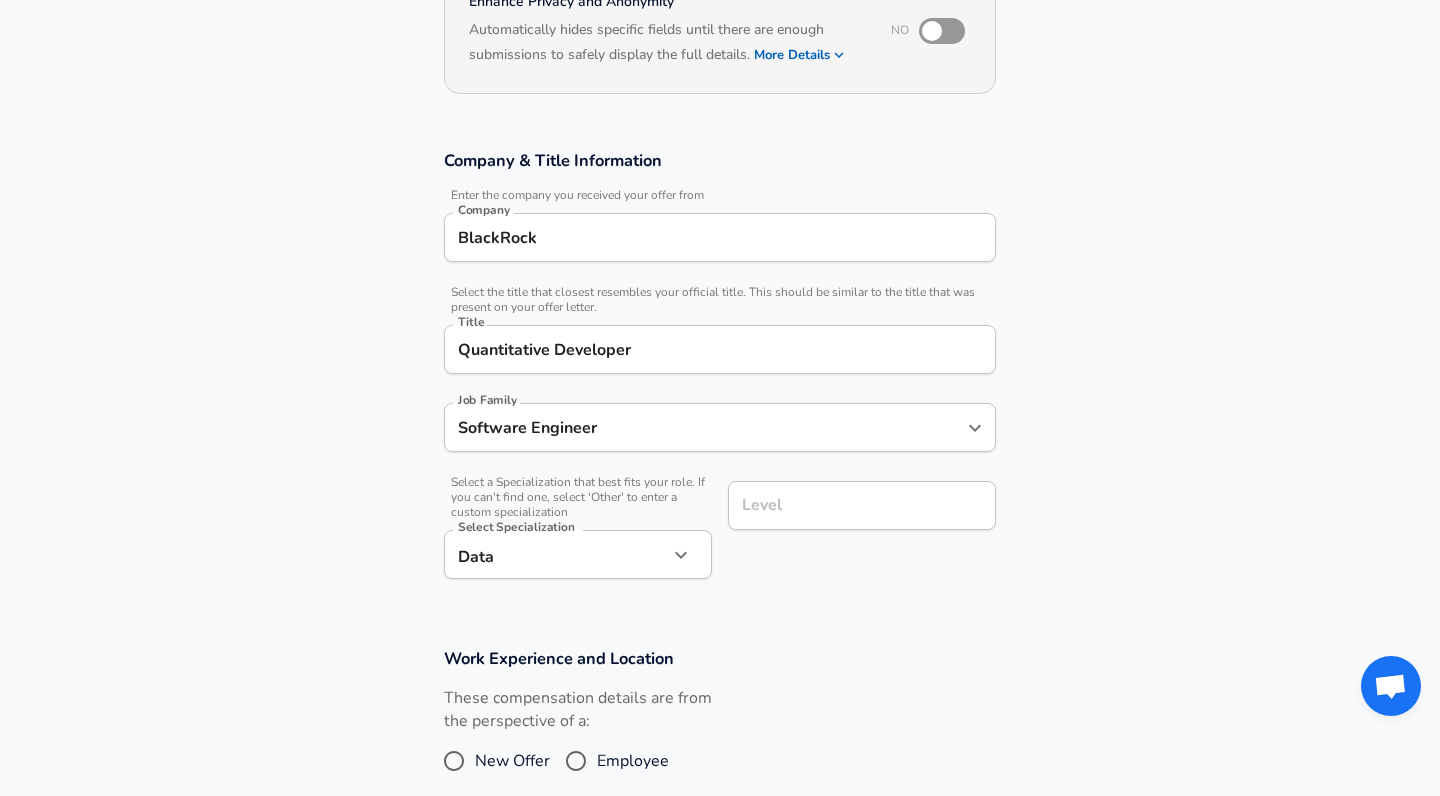 click on "Level" at bounding box center (862, 505) 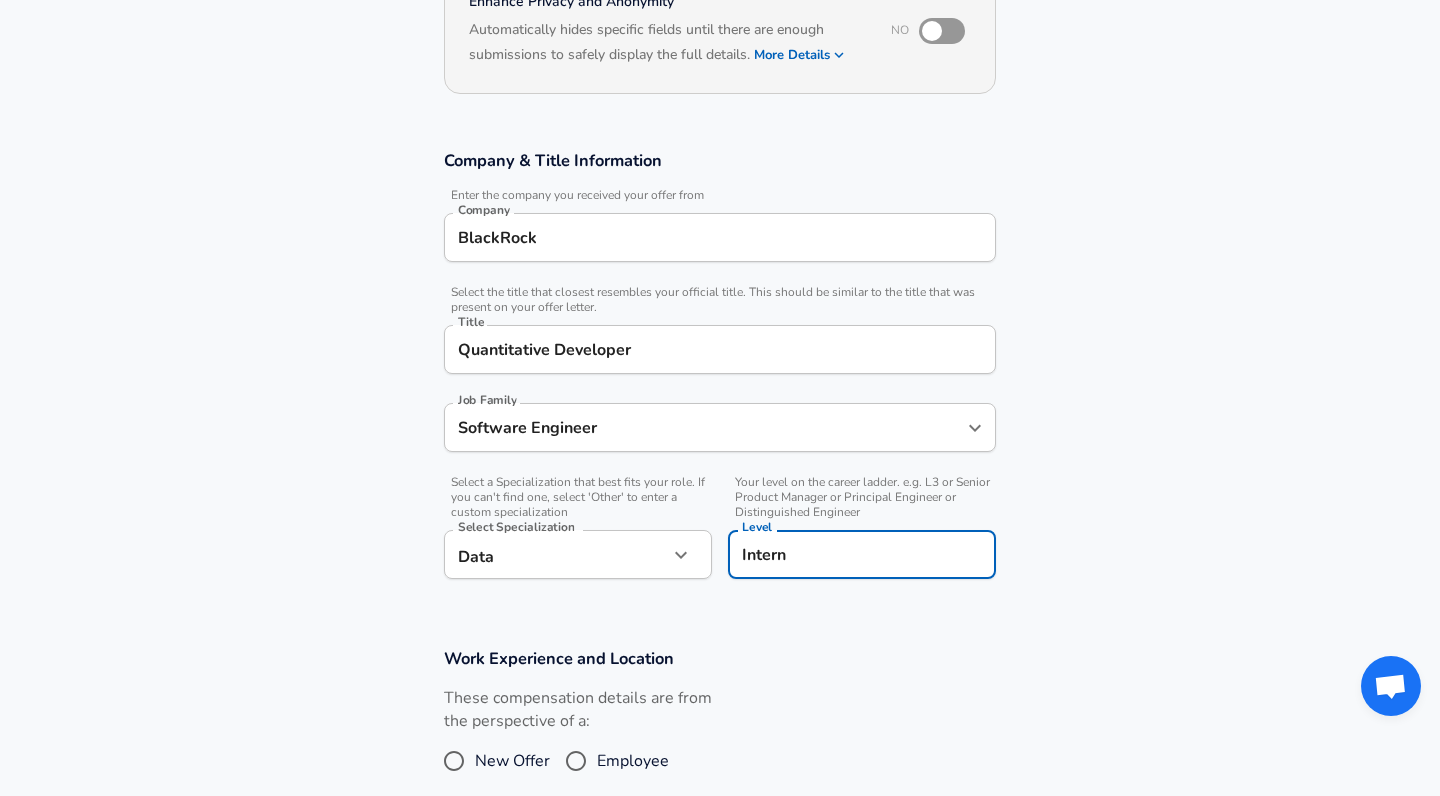 click on "Company & Title Information   Enter the company you received your offer from Company BlackRock Company   Select the title that closest resembles your official title. This should be similar to the title that was present on your offer letter. Title Quantitative Developer Title Job Family Software Engineer Job Family   Select a Specialization that best fits your role. If you can't find one, select 'Other' to enter a custom specialization Select Specialization Data Data Select Specialization   Your level on the career ladder. e.g. L3 or Senior Product Manager or Principal Engineer or Distinguished Engineer Level Intern Level" at bounding box center [720, 375] 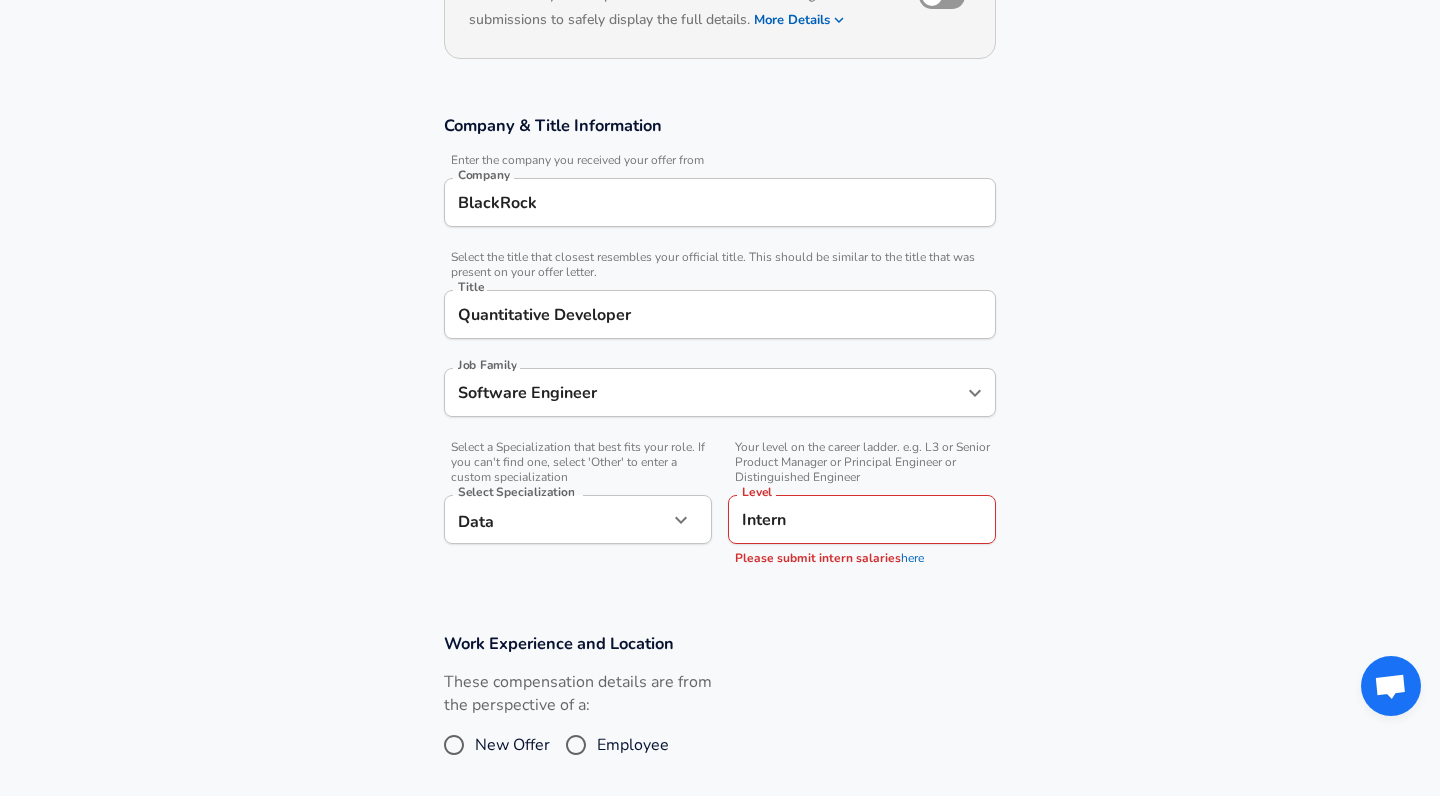 scroll, scrollTop: 281, scrollLeft: 0, axis: vertical 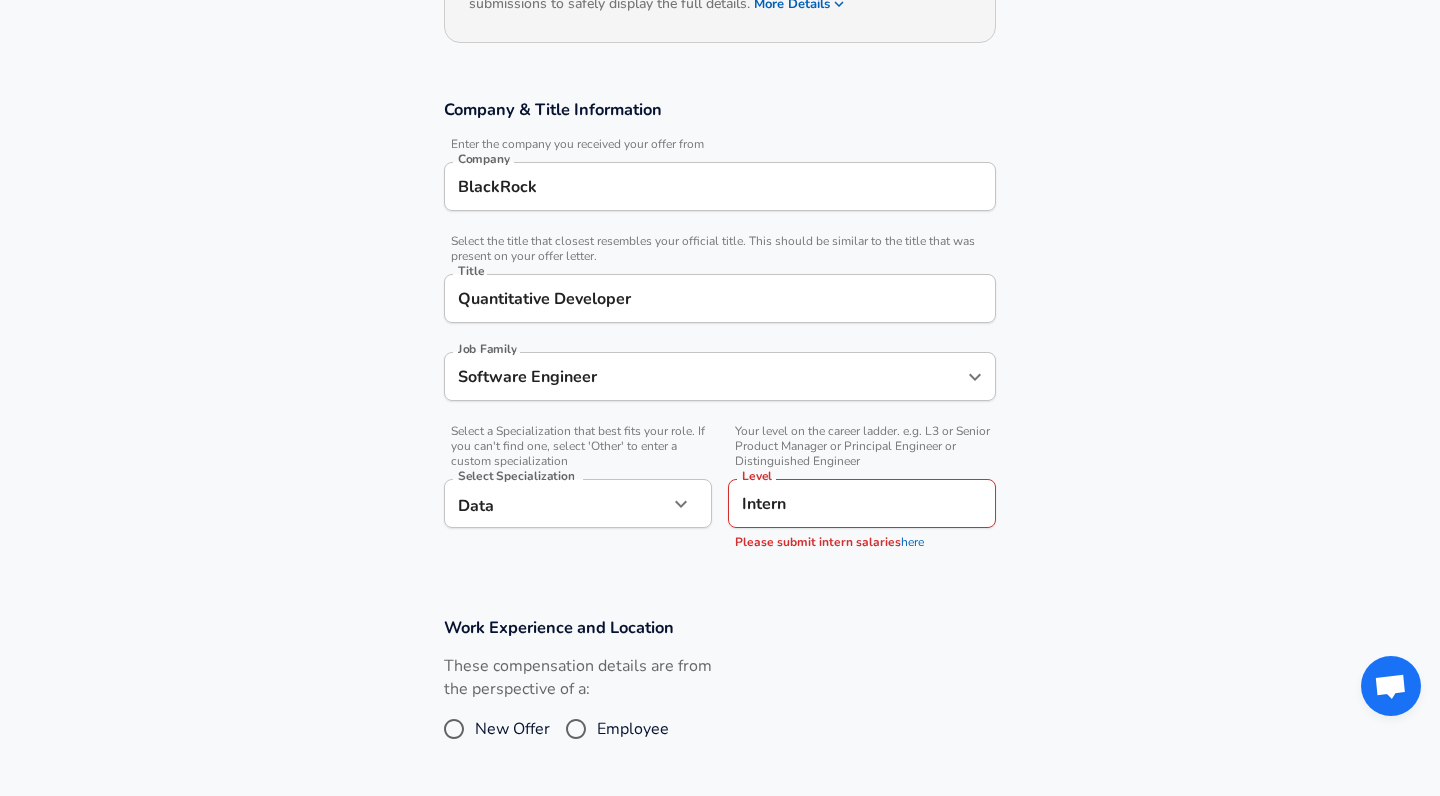 click on "here" at bounding box center [912, 542] 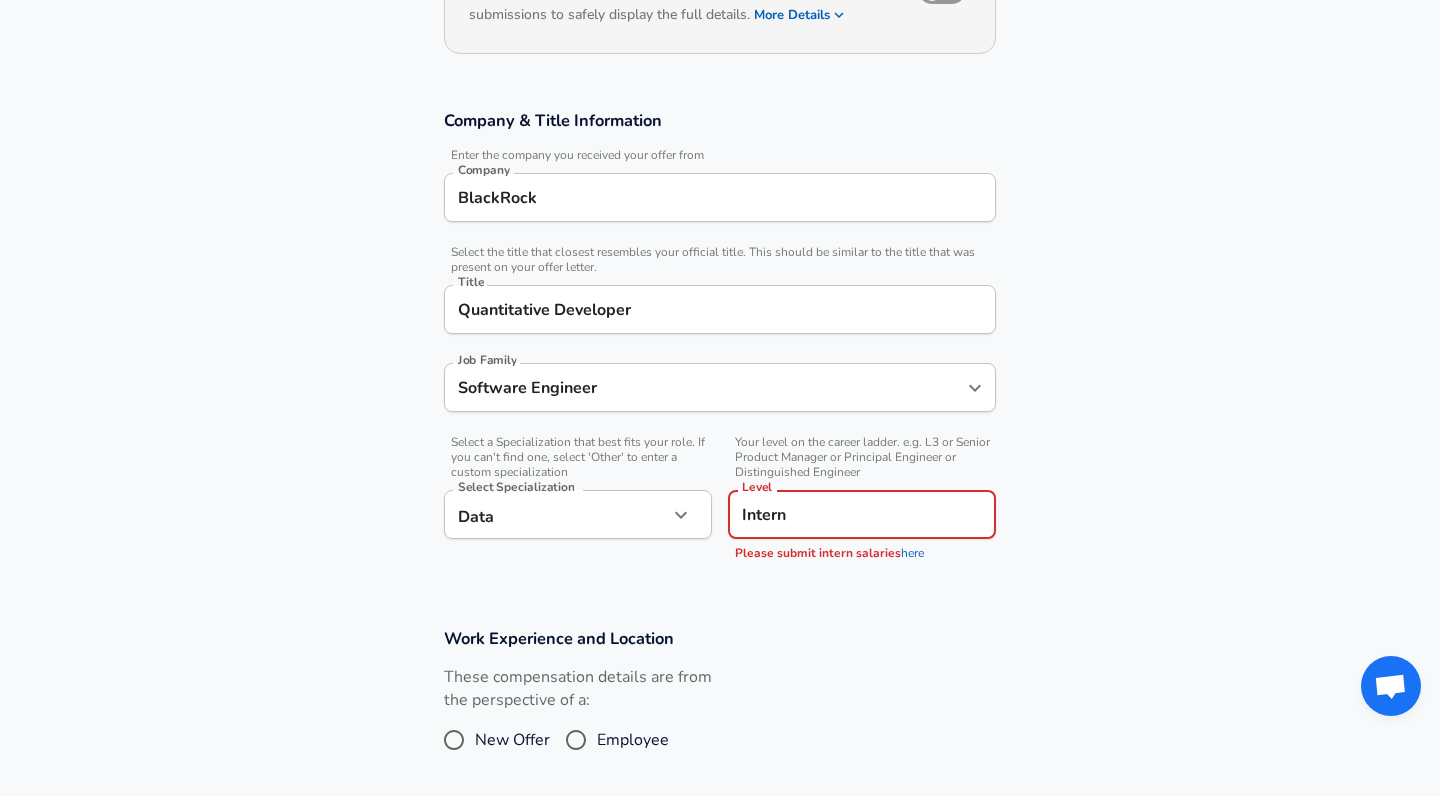 scroll, scrollTop: 275, scrollLeft: 0, axis: vertical 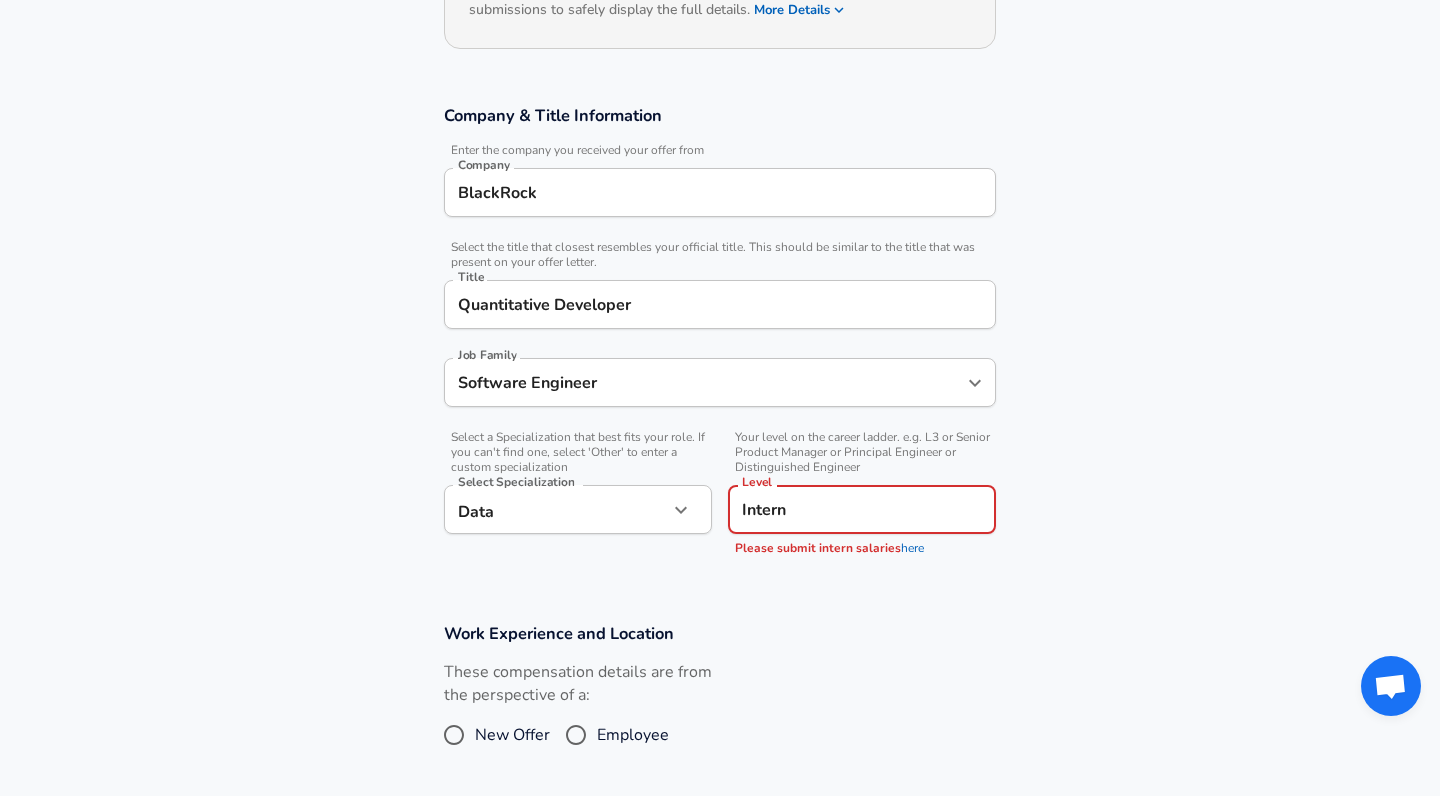 click on "Intern" at bounding box center (862, 509) 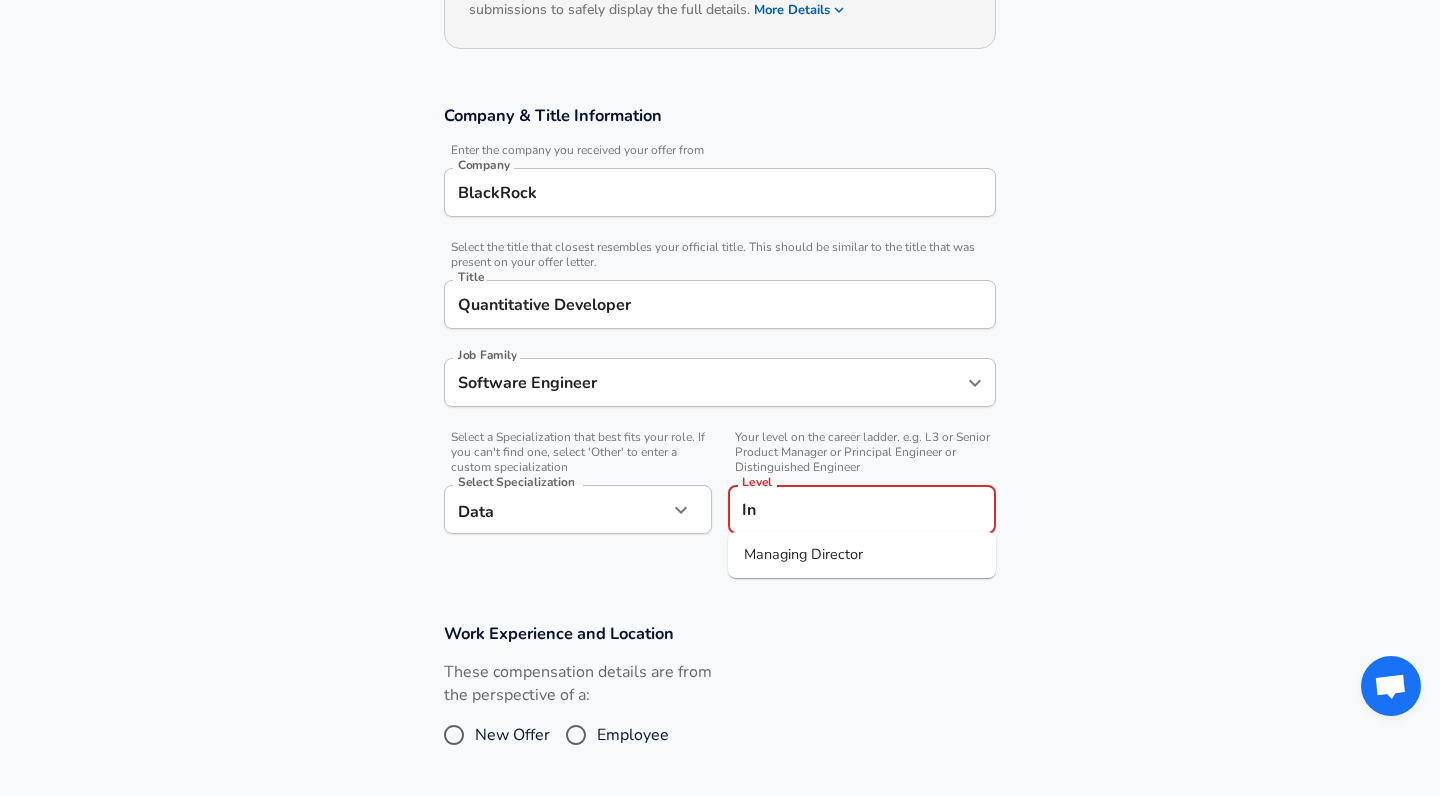 type on "I" 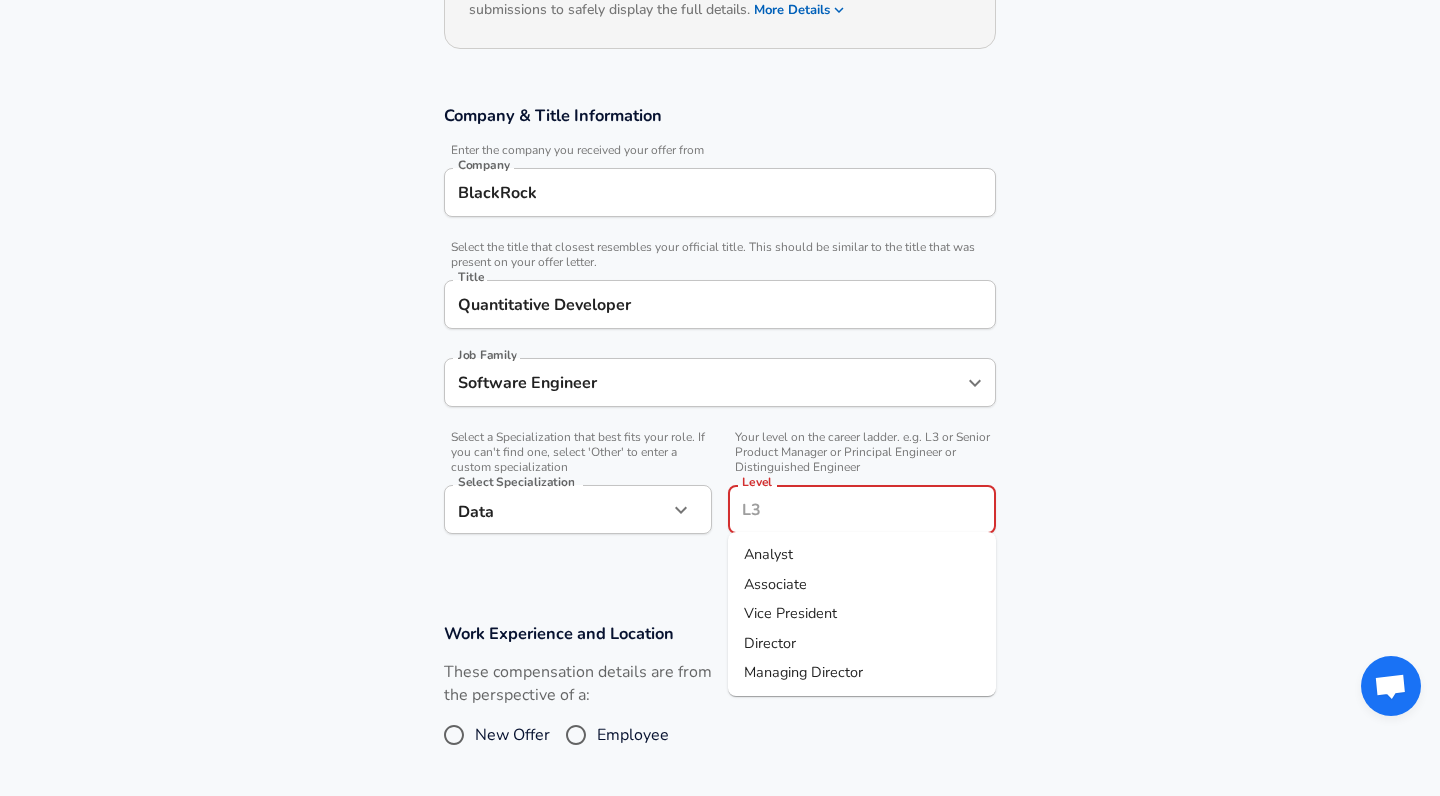 click on "Analyst" at bounding box center (862, 555) 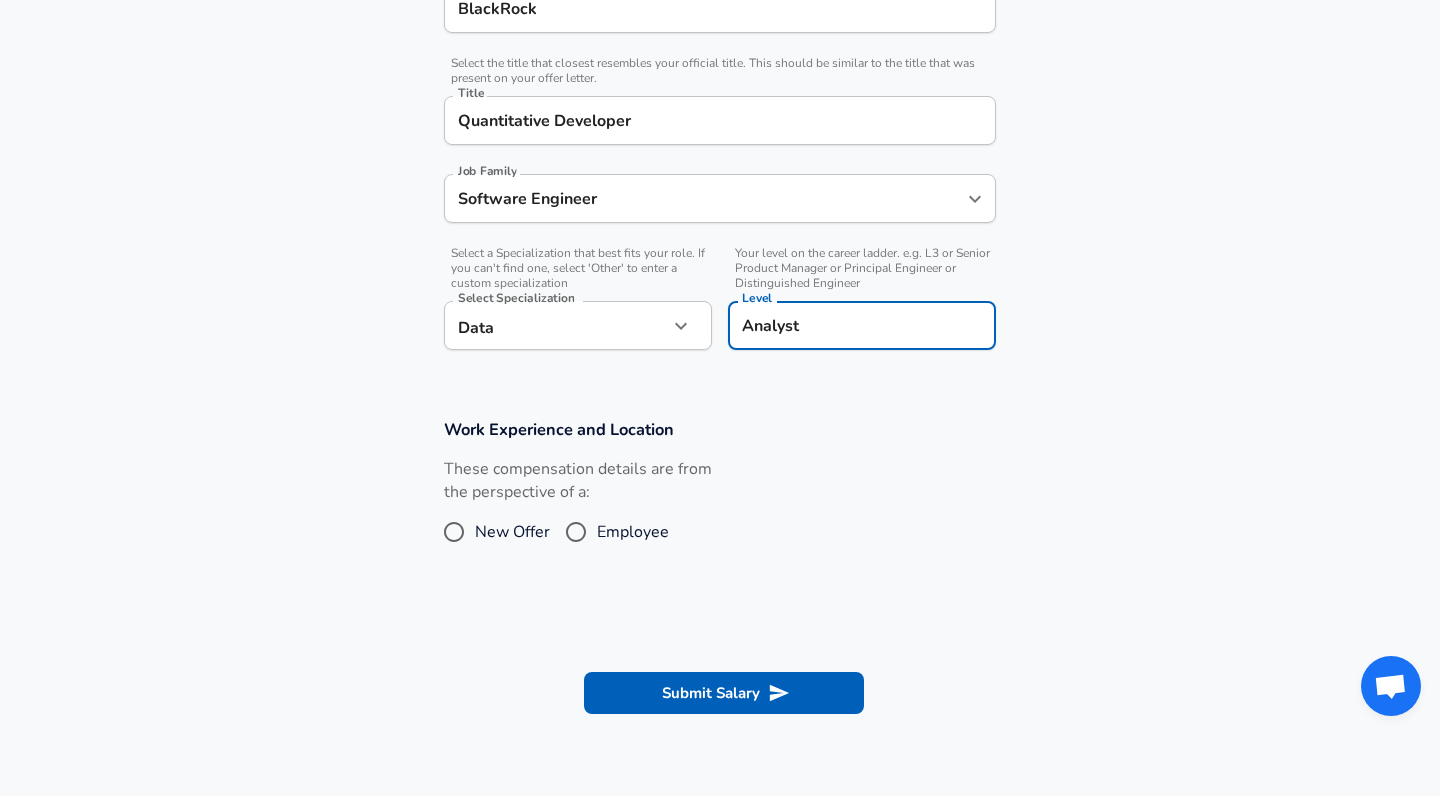 scroll, scrollTop: 516, scrollLeft: 0, axis: vertical 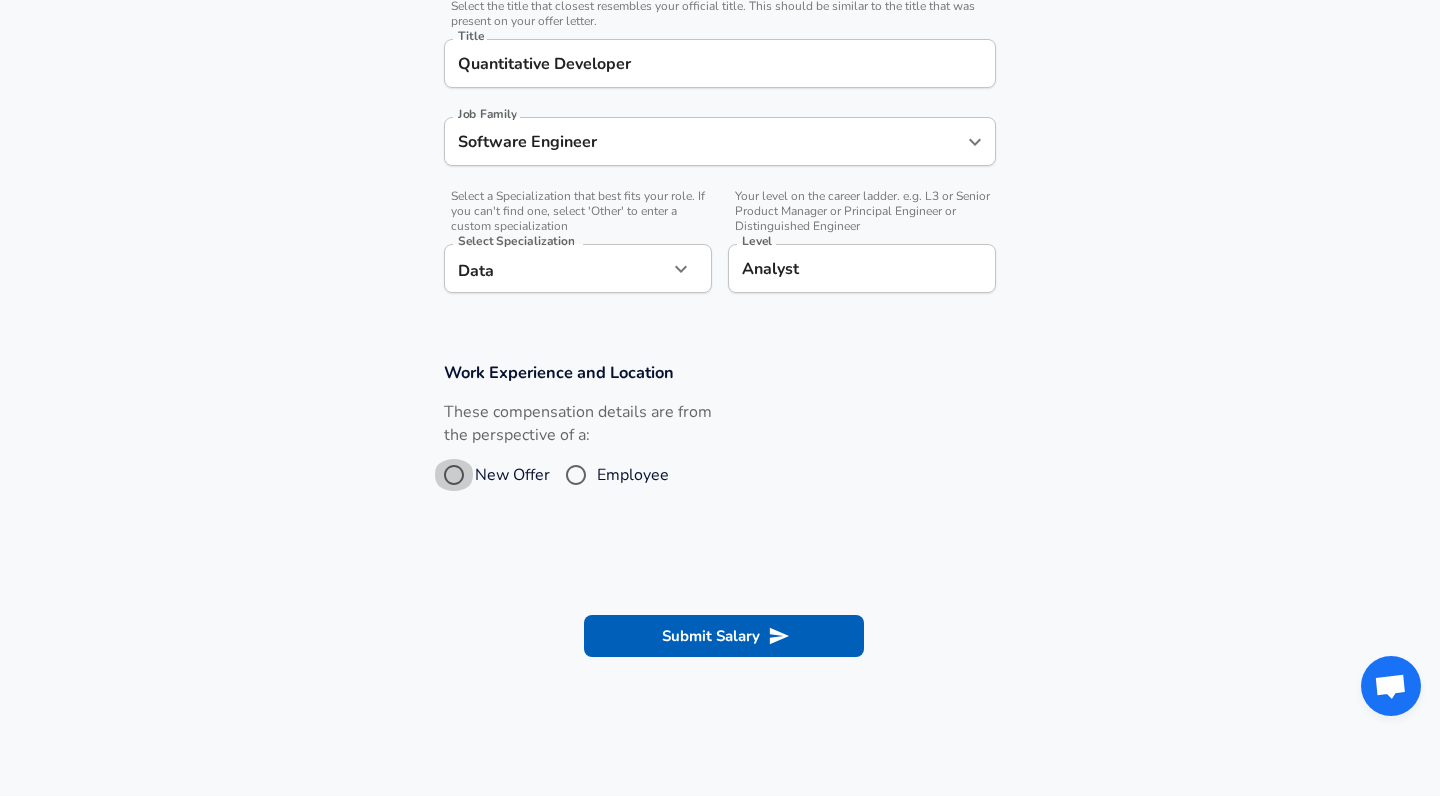 click on "New Offer" at bounding box center (454, 475) 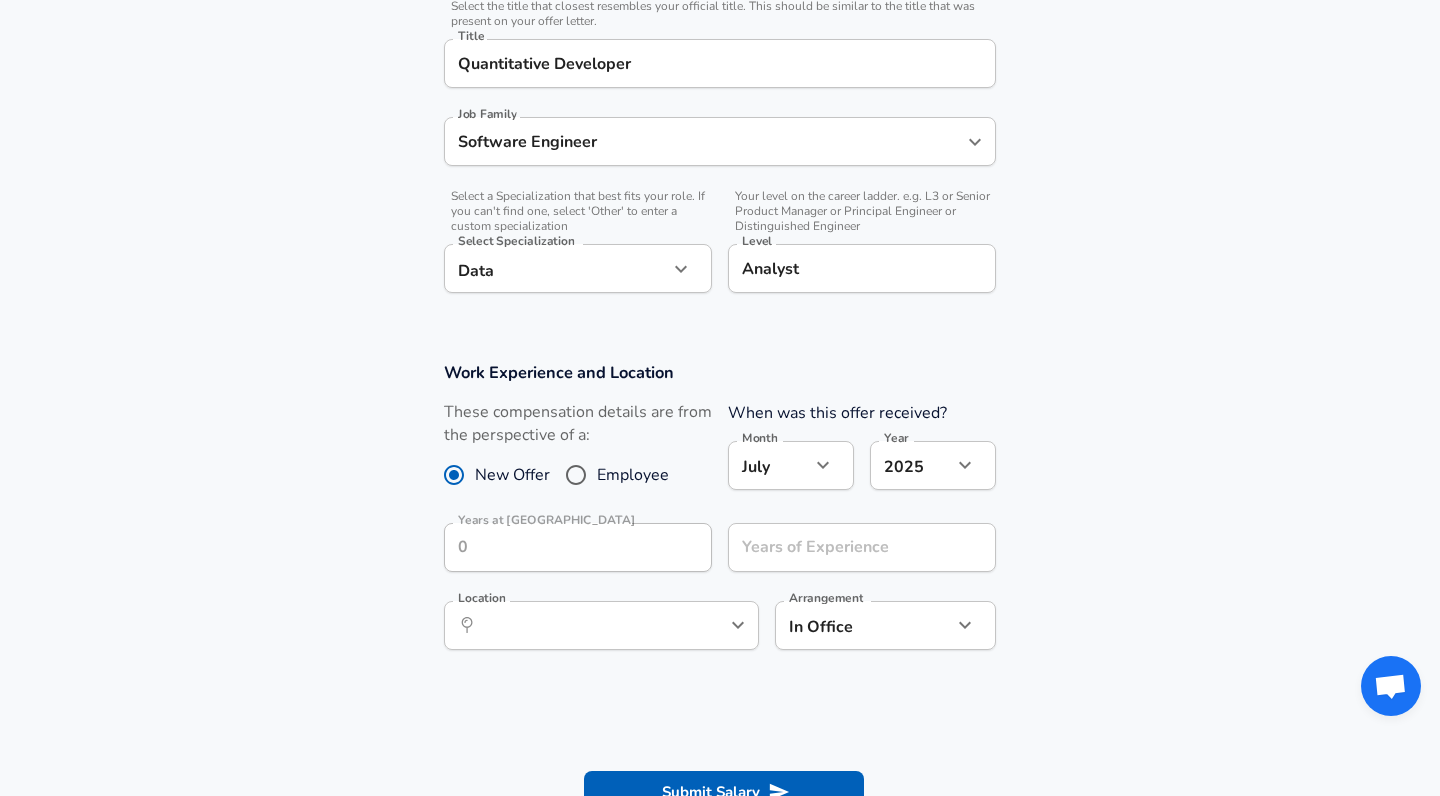 click on "We value your privacy We use cookies to enhance your browsing experience, serve personalized ads or content, and analyze our traffic. By clicking "Accept All", you consent to our use of cookies. Customize    Accept All   Customize Consent Preferences   We use cookies to help you navigate efficiently and perform certain functions. You will find detailed information about all cookies under each consent category below. The cookies that are categorized as "Necessary" are stored on your browser as they are essential for enabling the basic functionalities of the site. ...  Show more Necessary Always Active Necessary cookies are required to enable the basic features of this site, such as providing secure log-in or adjusting your consent preferences. These cookies do not store any personally identifiable data. Cookie _GRECAPTCHA Duration 5 months 27 days Description Google Recaptcha service sets this cookie to identify bots to protect the website against malicious spam attacks. Cookie __stripe_mid Duration 1 year MR" at bounding box center (720, -118) 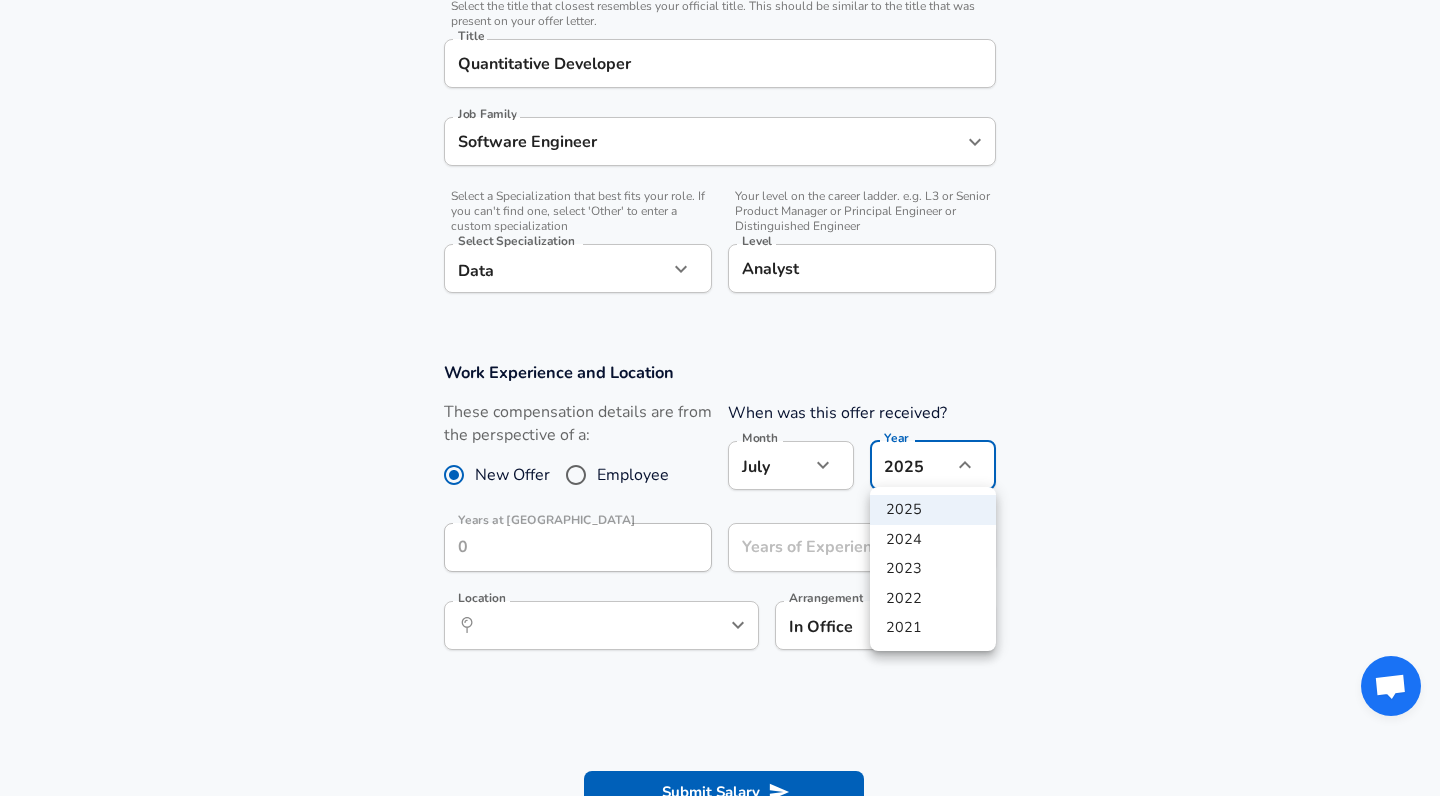 click at bounding box center (720, 398) 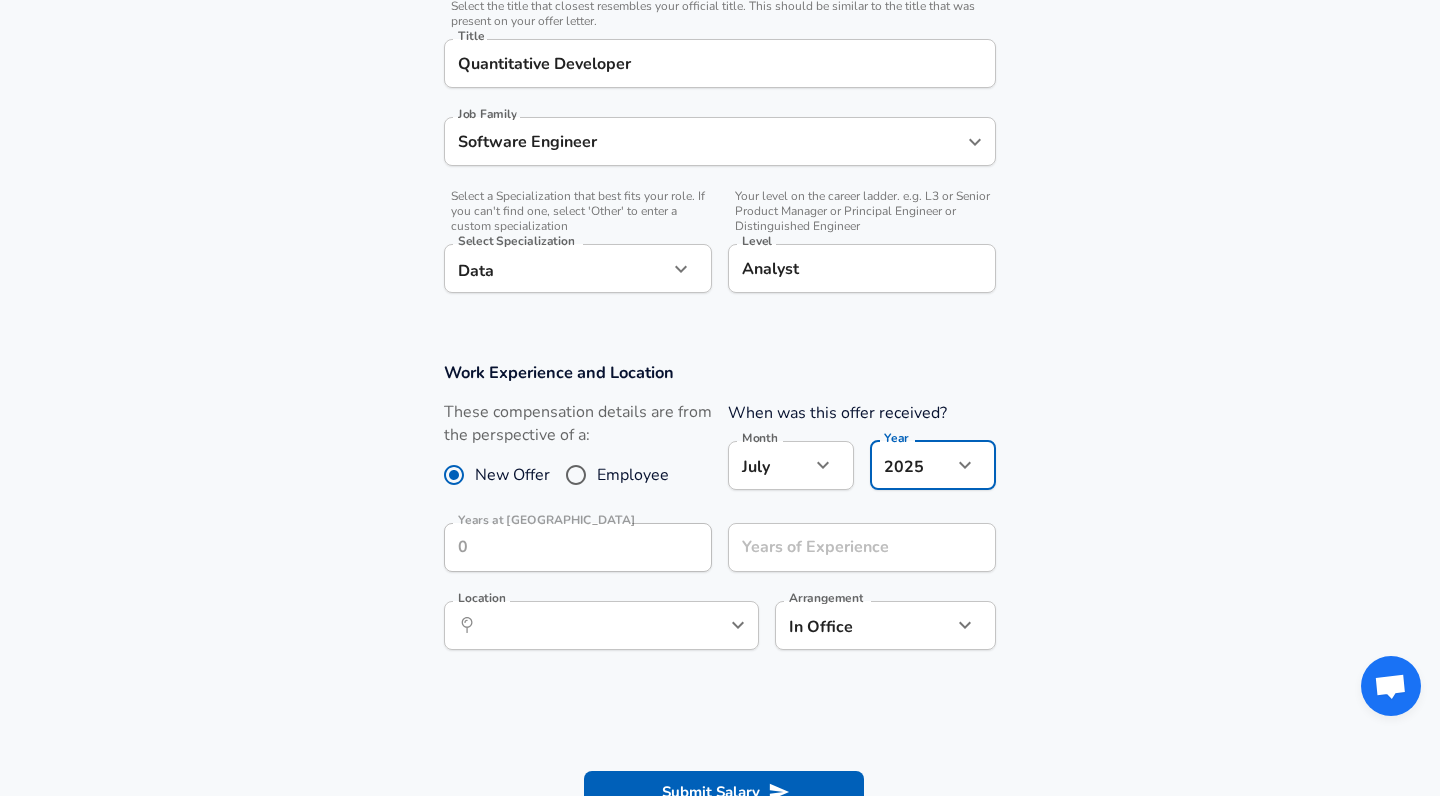 click at bounding box center [823, 465] 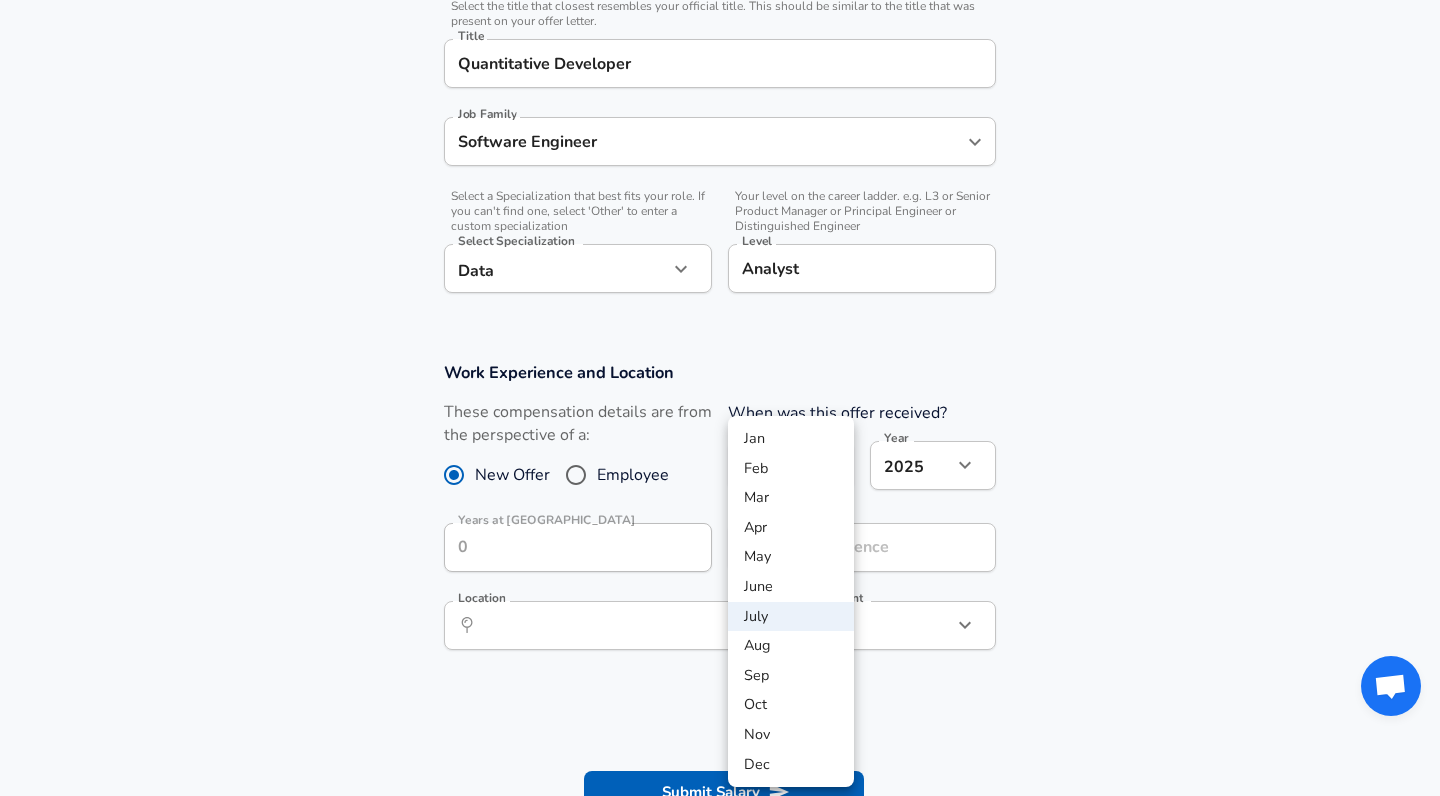 click on "Feb" at bounding box center (791, 469) 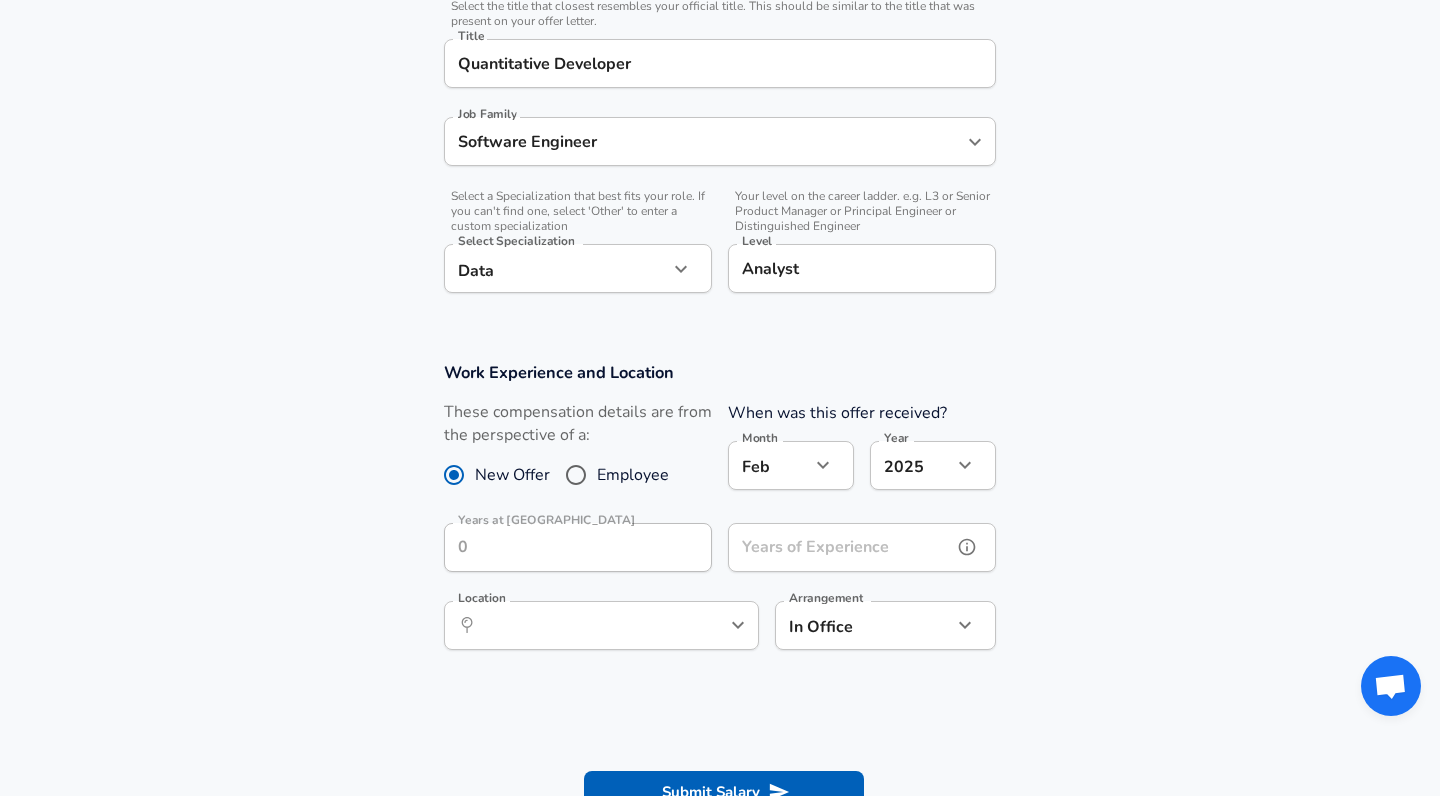 click on "Years of Experience Years of Experience" at bounding box center [862, 550] 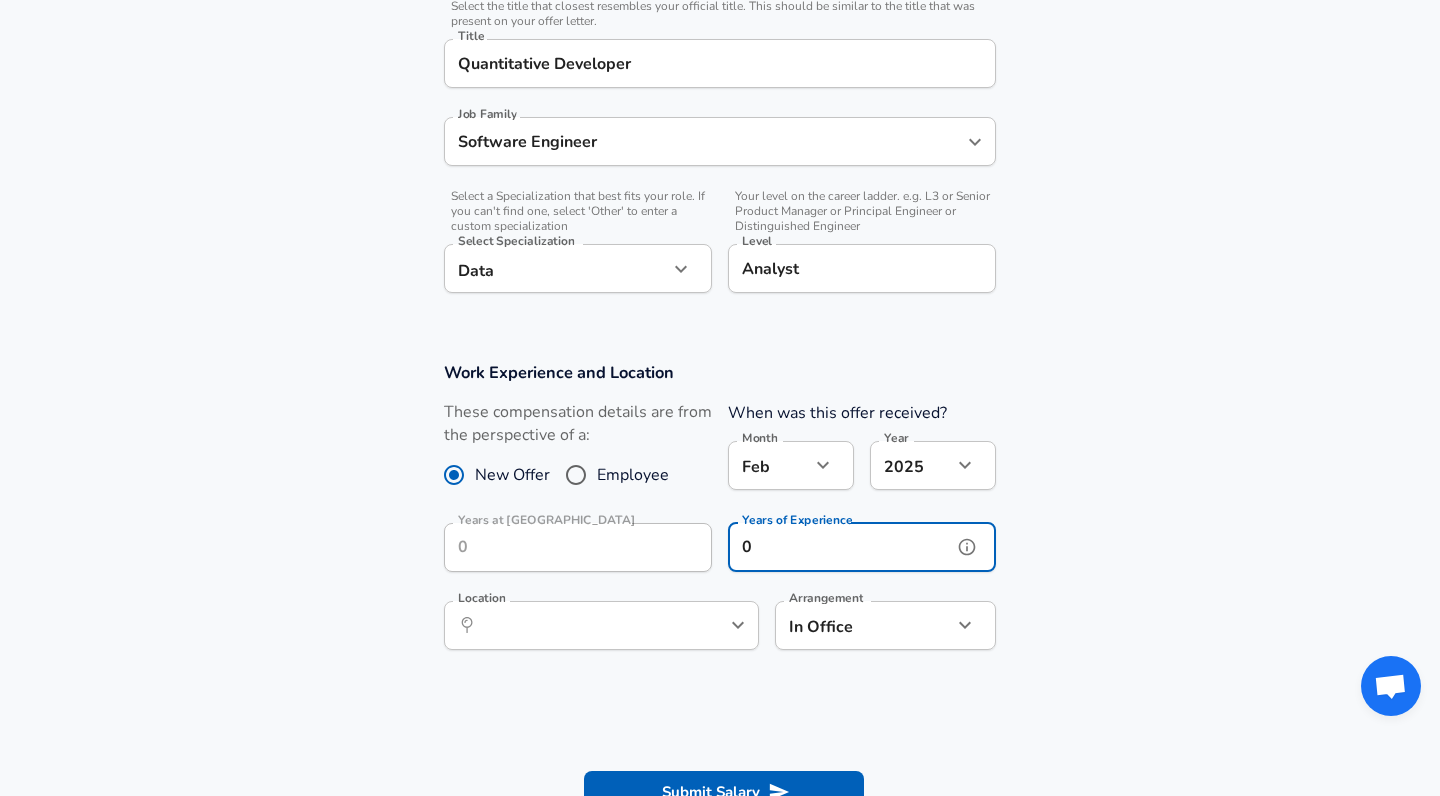 type on "0" 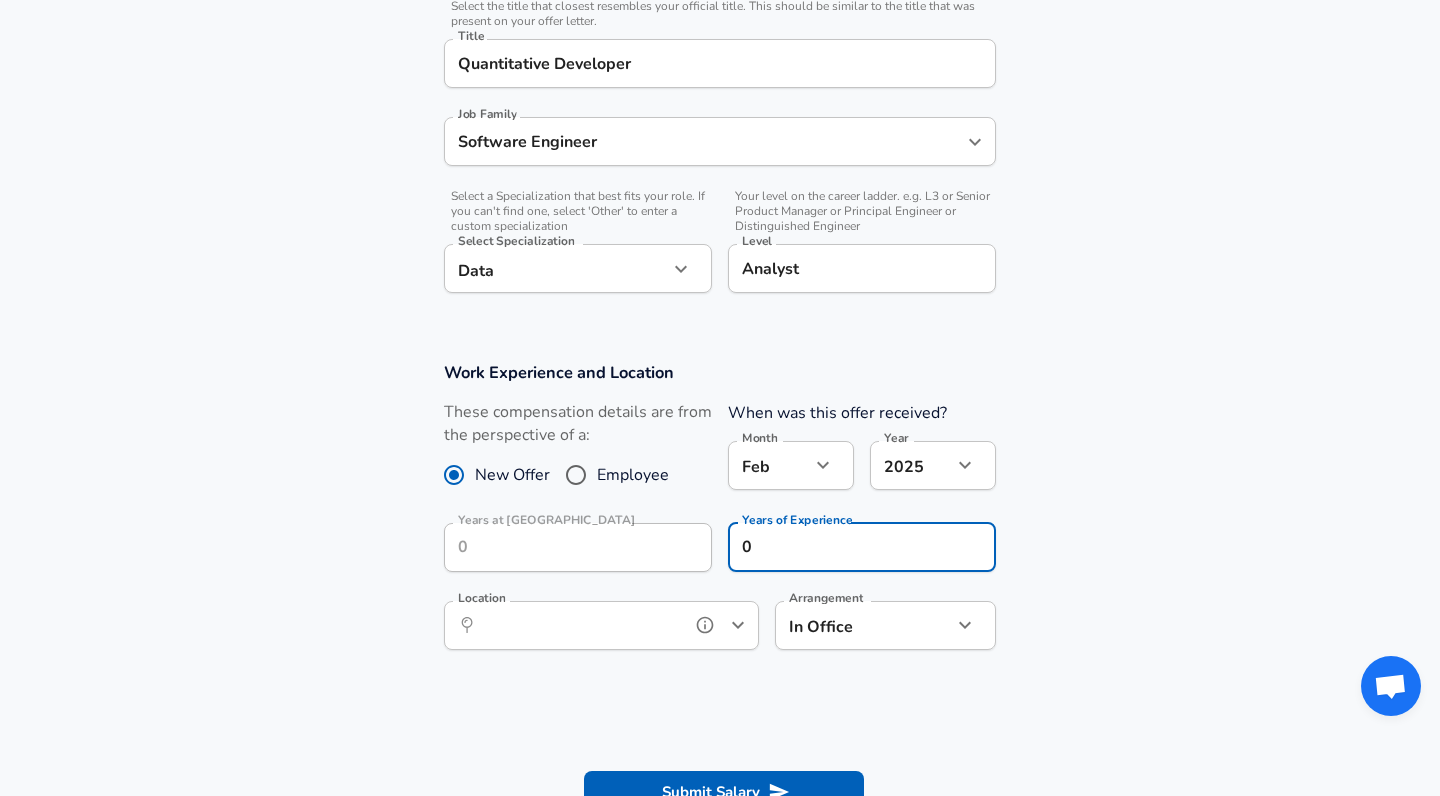 click on "Location" at bounding box center [579, 625] 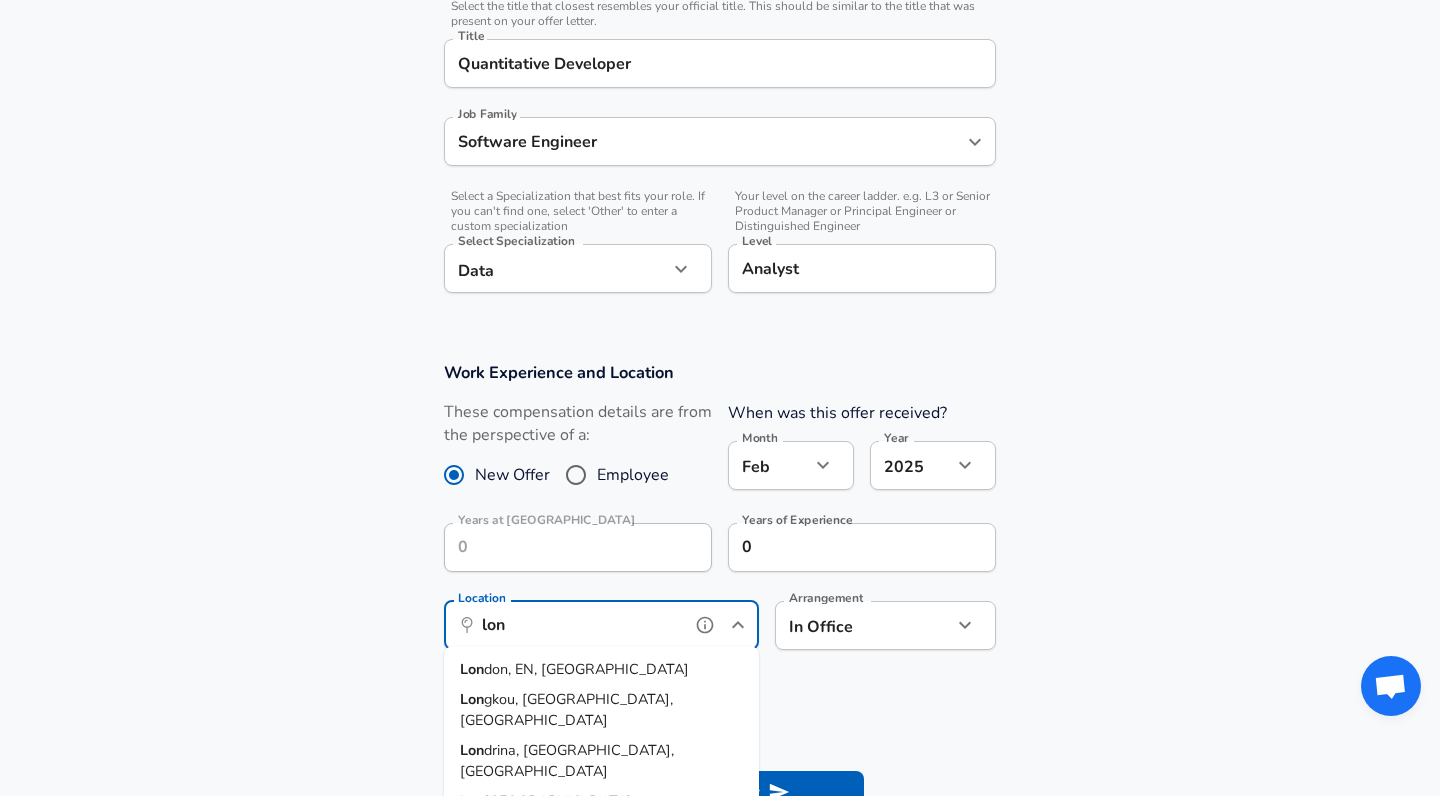 click on "don, EN, [GEOGRAPHIC_DATA]" at bounding box center (586, 669) 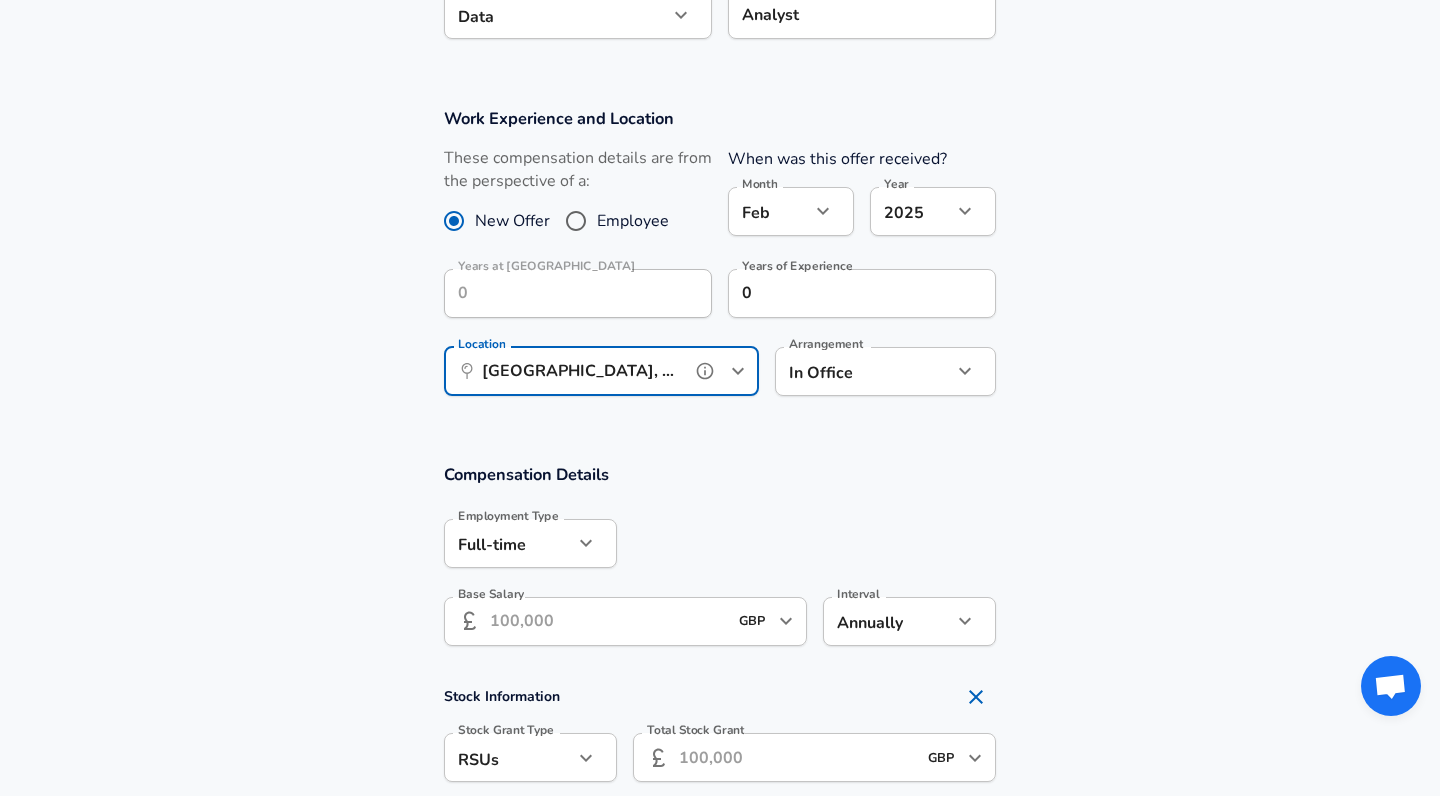 scroll, scrollTop: 832, scrollLeft: 0, axis: vertical 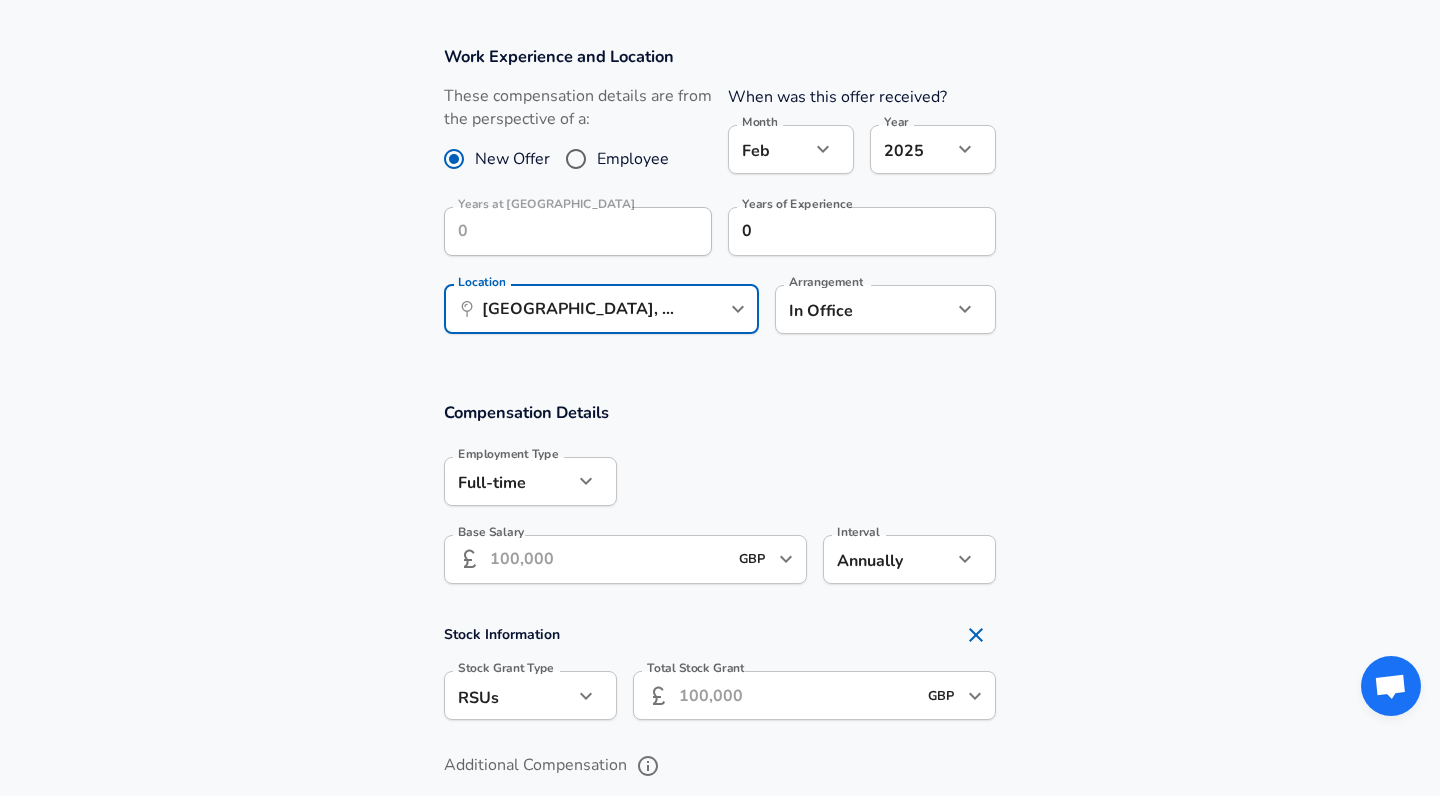 click on "Base Salary" at bounding box center (608, 559) 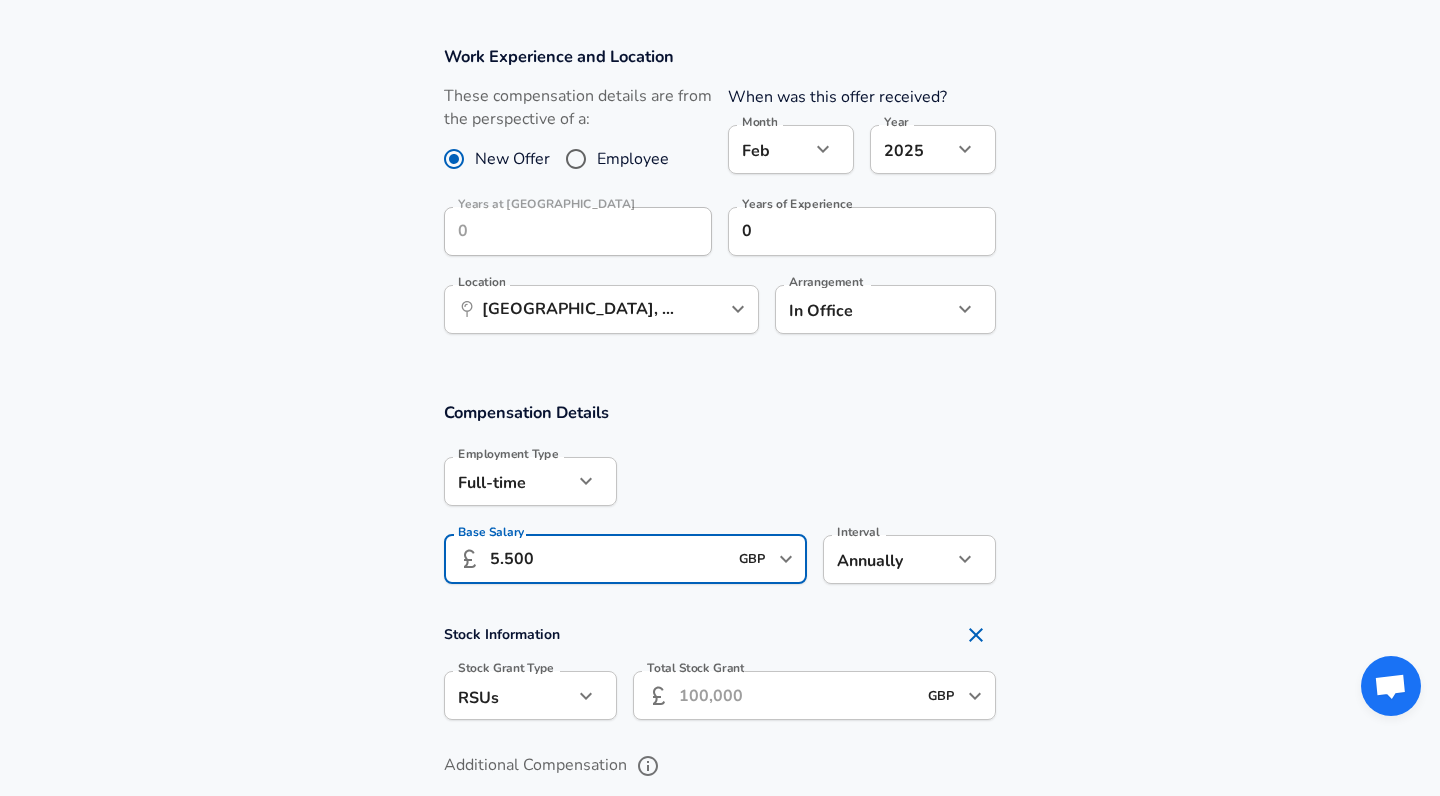 type on "55.000" 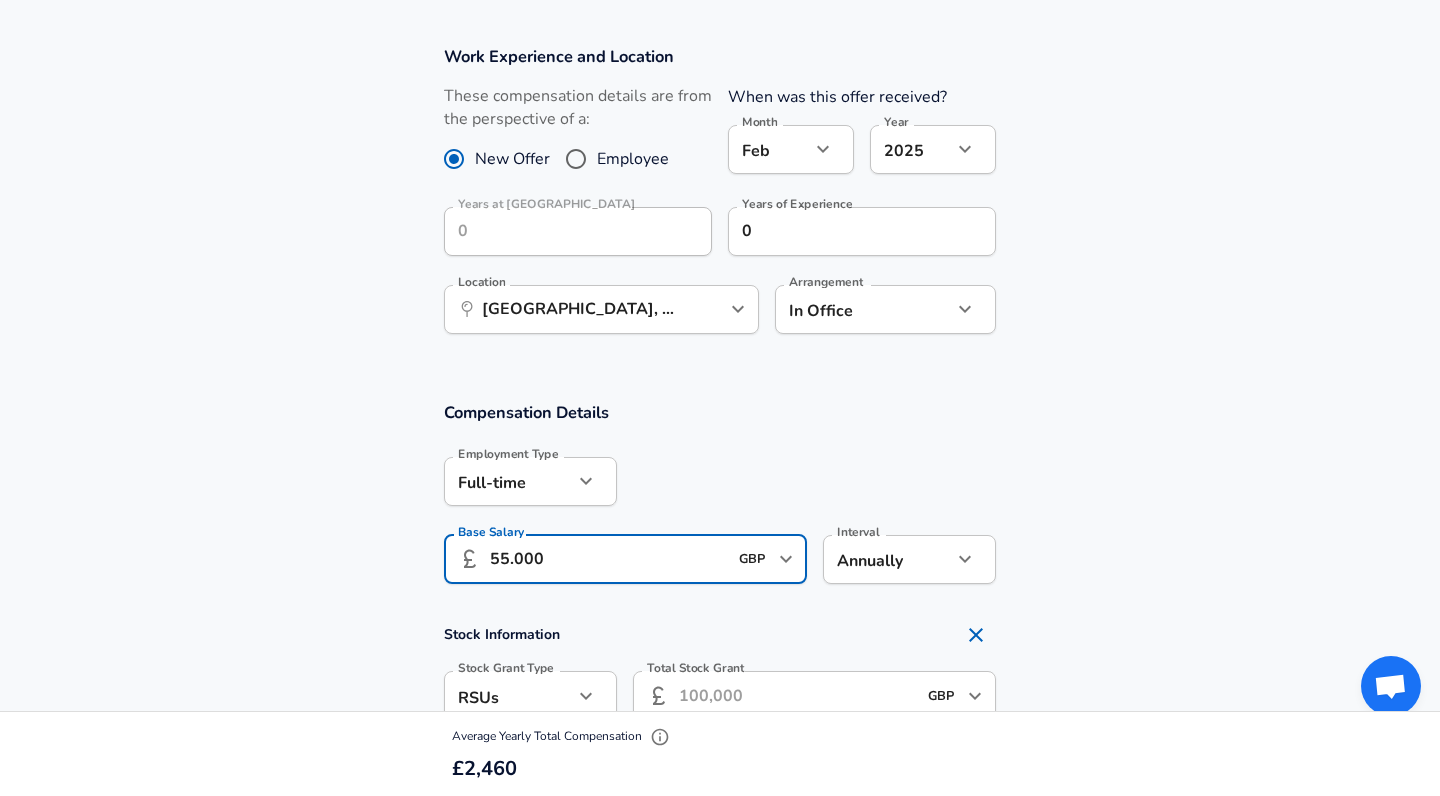 click on "Compensation Details Employment Type [DEMOGRAPHIC_DATA] full_time Employment Type Base Salary ​ 55.000 GBP ​ Base Salary Interval Annually yearly Interval" at bounding box center (720, 499) 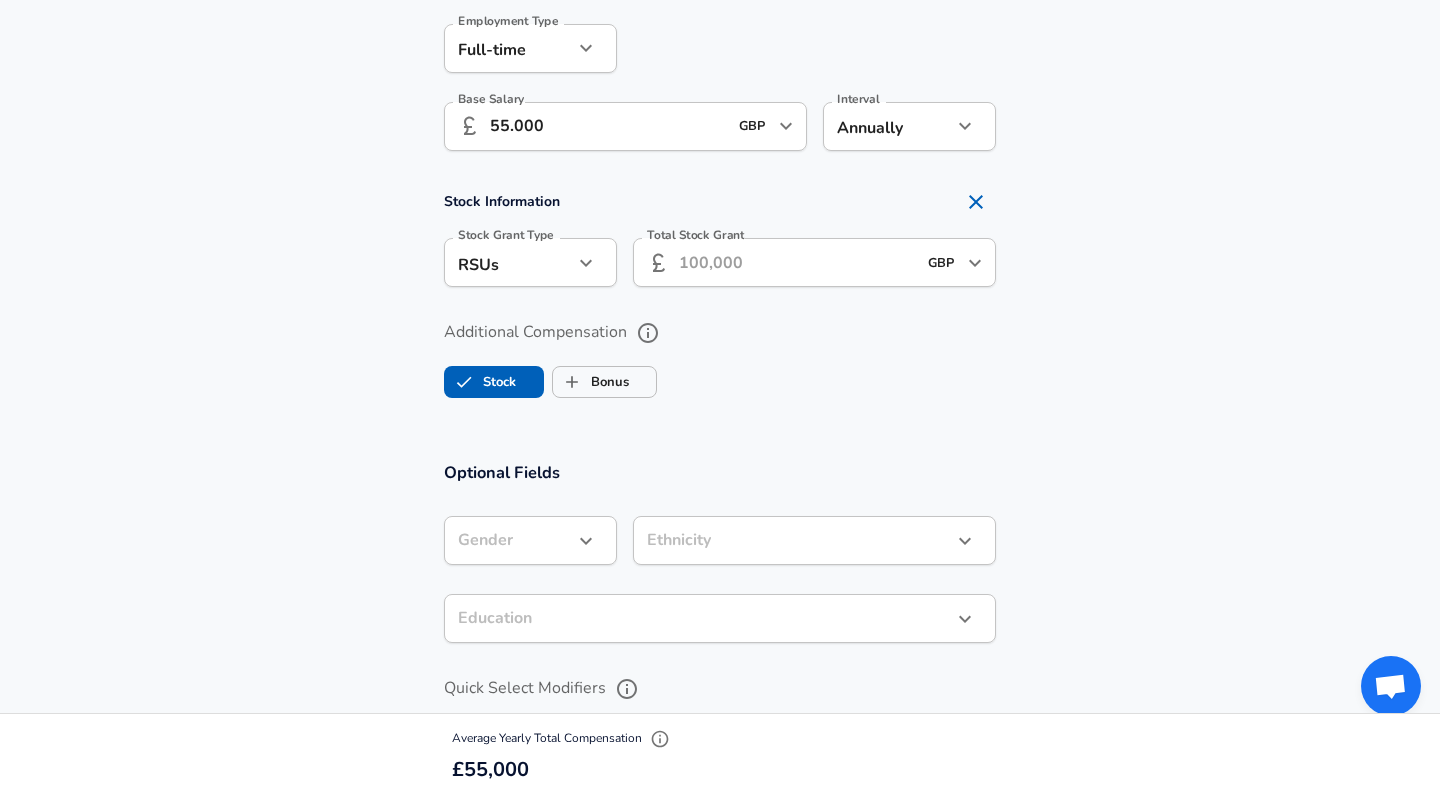 scroll, scrollTop: 1242, scrollLeft: 0, axis: vertical 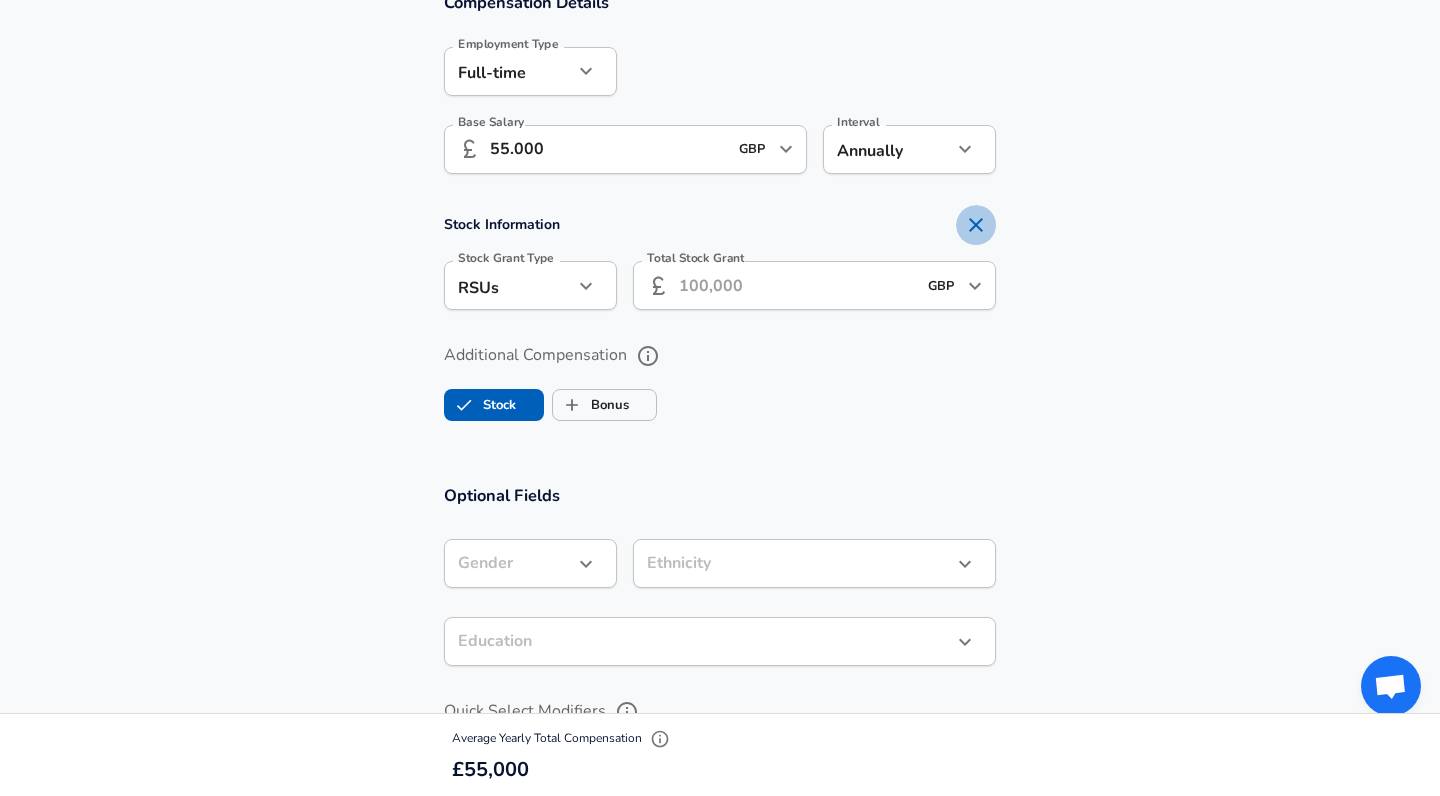 click 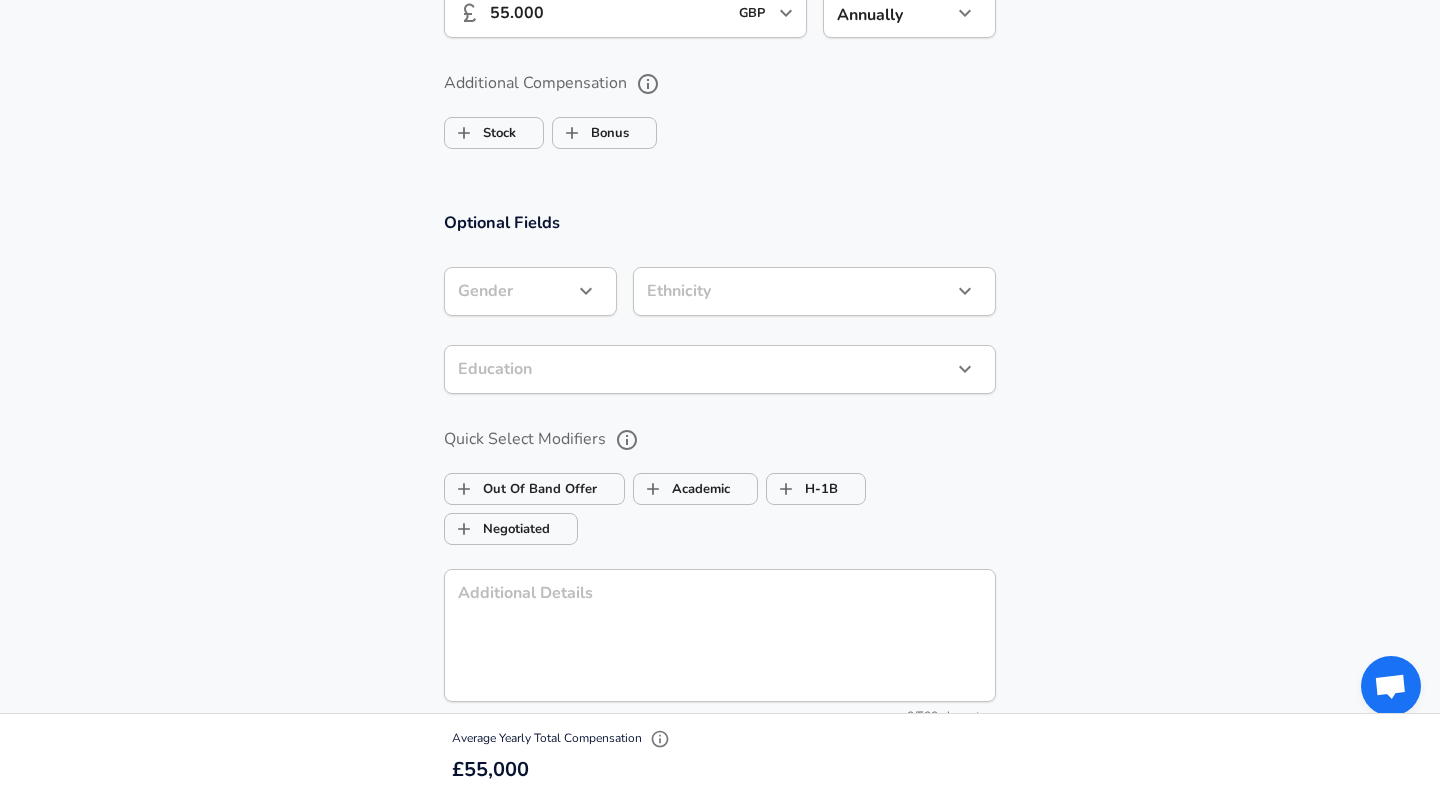 scroll, scrollTop: 1400, scrollLeft: 0, axis: vertical 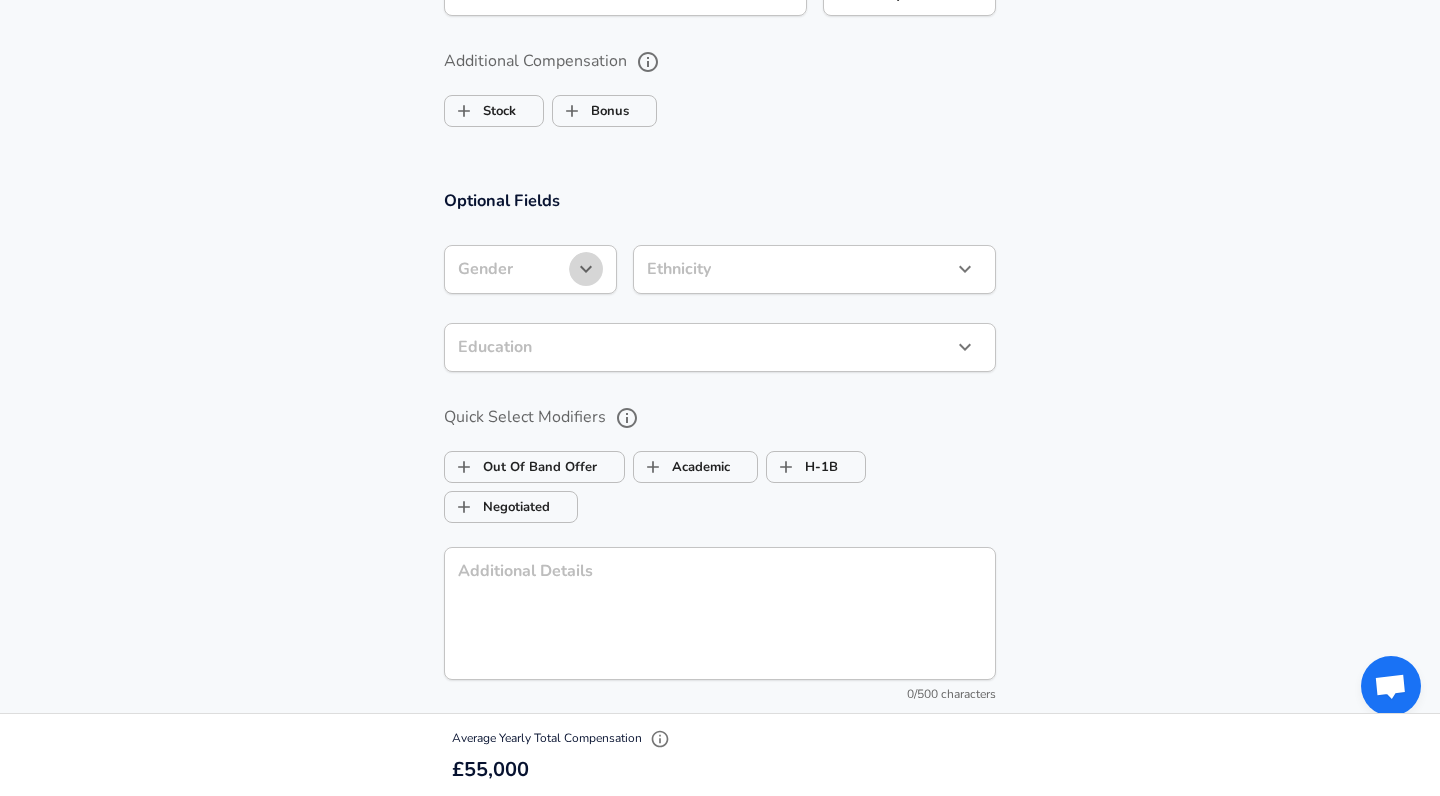 click 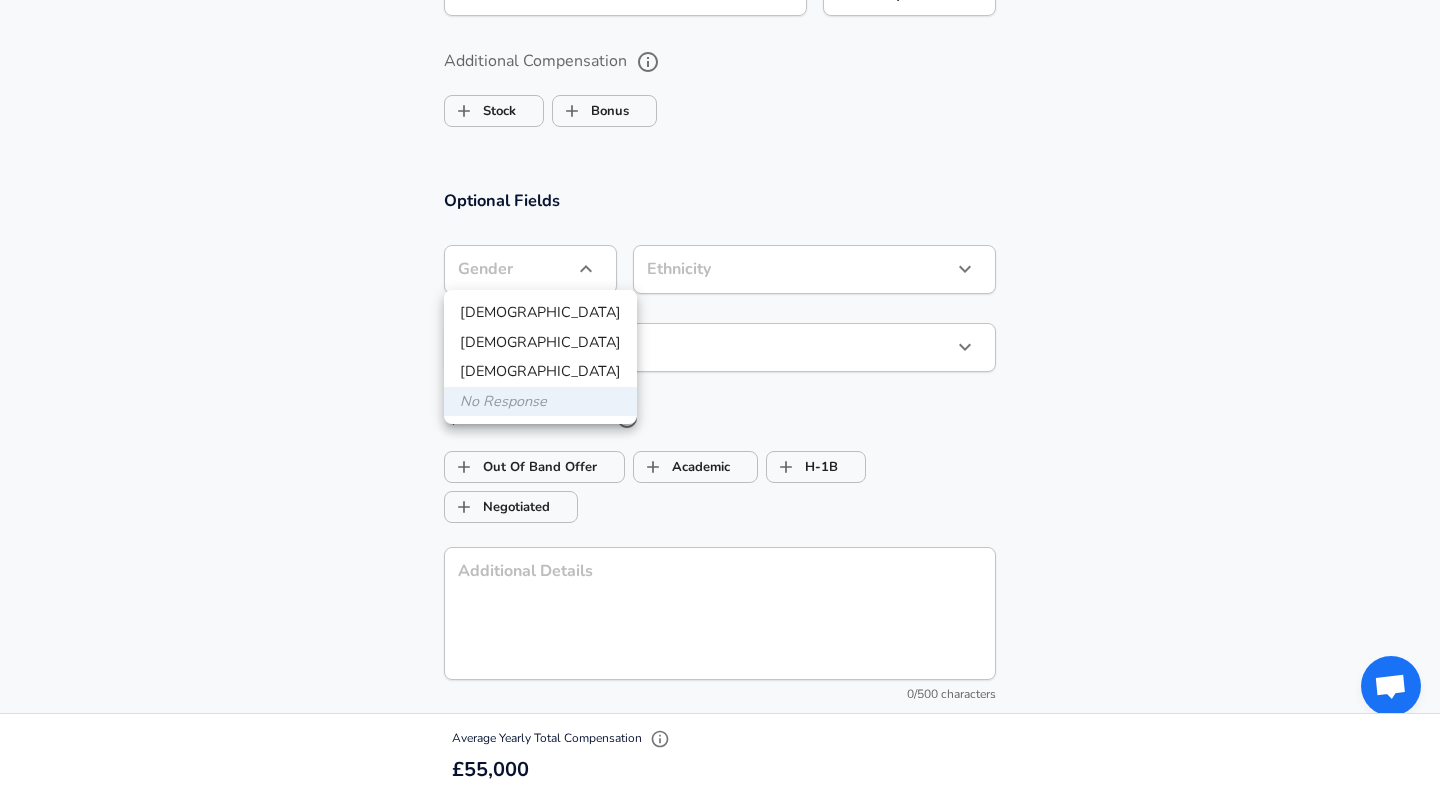 click on "[DEMOGRAPHIC_DATA]" at bounding box center [540, 313] 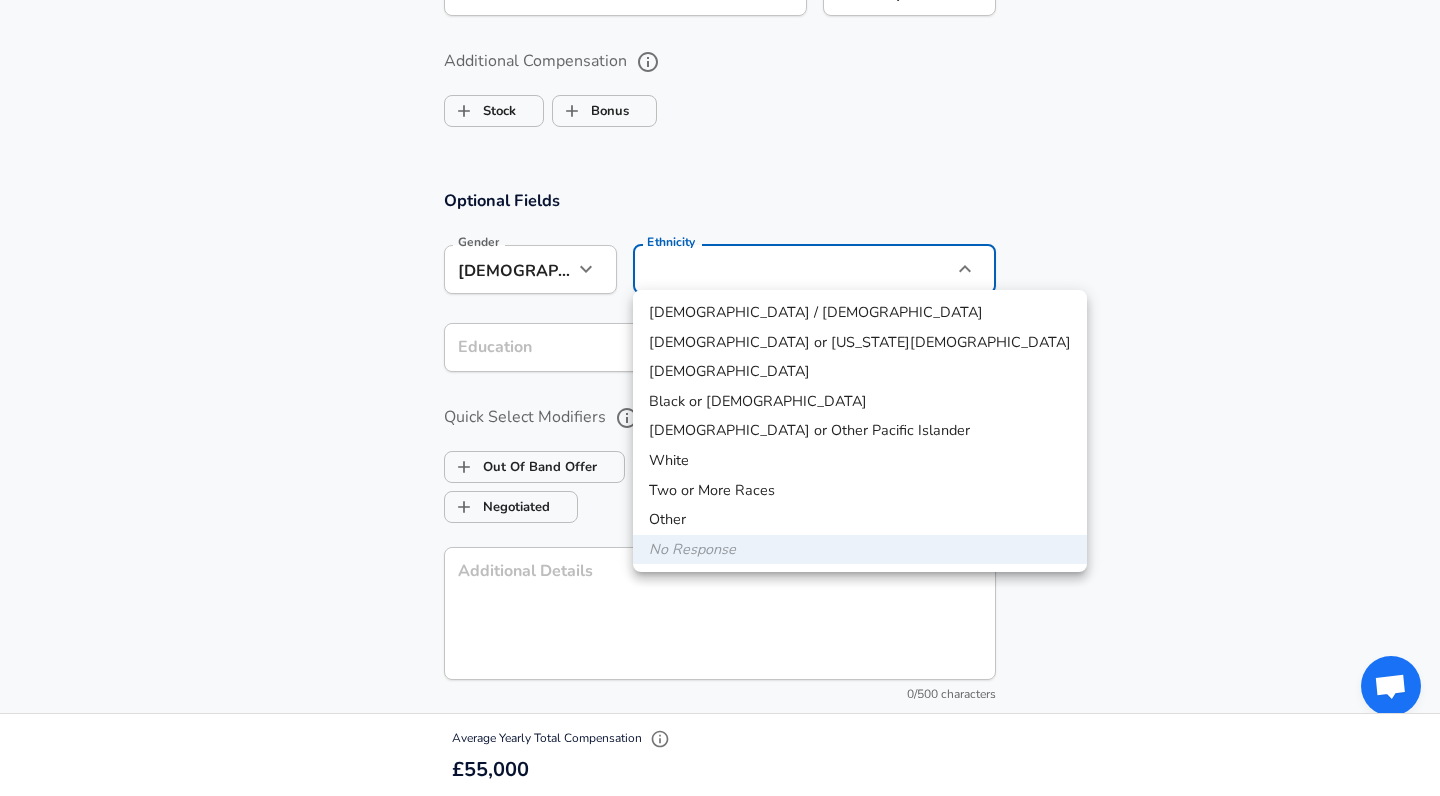 click on "We value your privacy We use cookies to enhance your browsing experience, serve personalized ads or content, and analyze our traffic. By clicking "Accept All", you consent to our use of cookies. Customize    Accept All   Customize Consent Preferences   We use cookies to help you navigate efficiently and perform certain functions. You will find detailed information about all cookies under each consent category below. The cookies that are categorized as "Necessary" are stored on your browser as they are essential for enabling the basic functionalities of the site. ...  Show more Necessary Always Active Necessary cookies are required to enable the basic features of this site, such as providing secure log-in or adjusting your consent preferences. These cookies do not store any personally identifiable data. Cookie _GRECAPTCHA Duration 5 months 27 days Description Google Recaptcha service sets this cookie to identify bots to protect the website against malicious spam attacks. Cookie __stripe_mid Duration 1 year MR" at bounding box center (720, -1002) 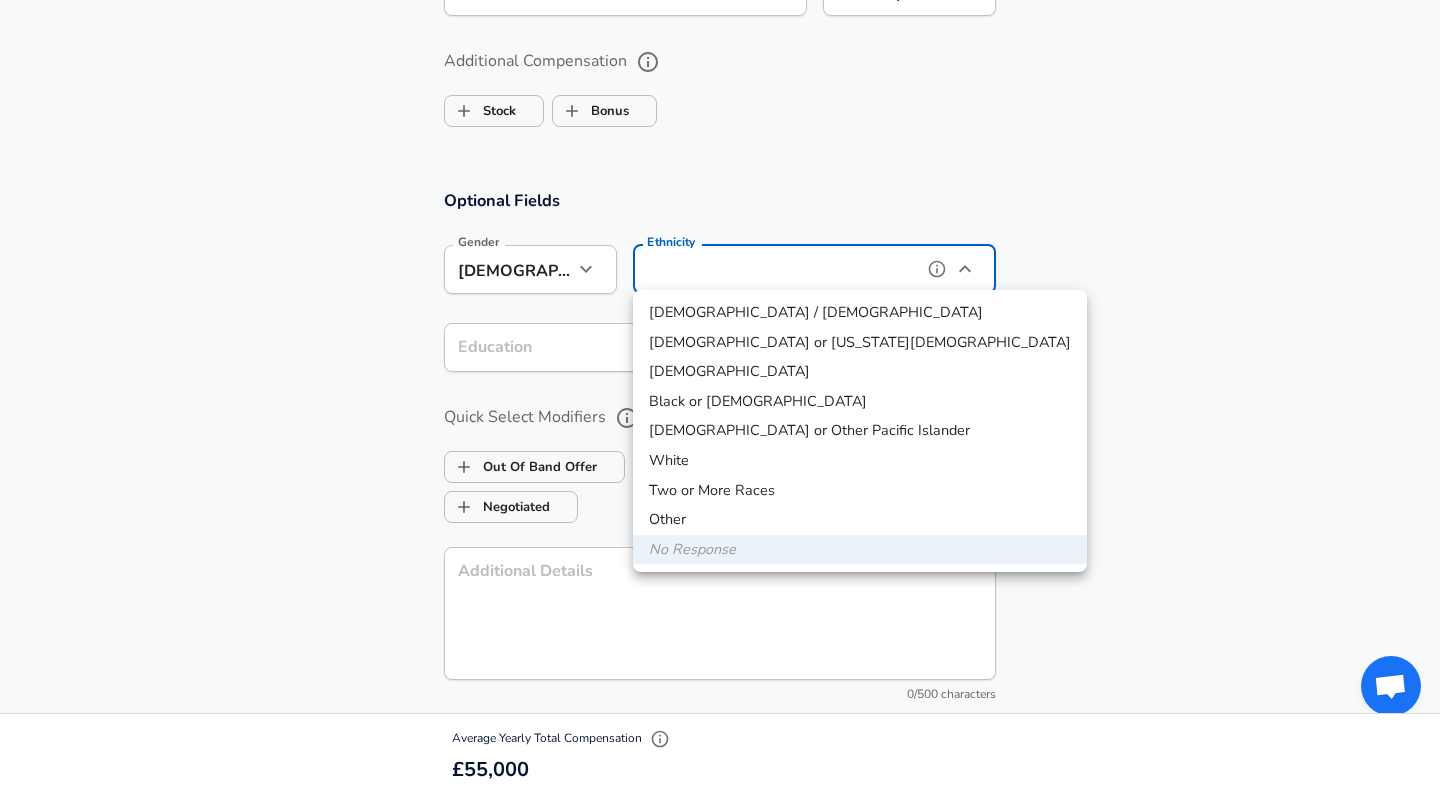type on "[DEMOGRAPHIC_DATA]" 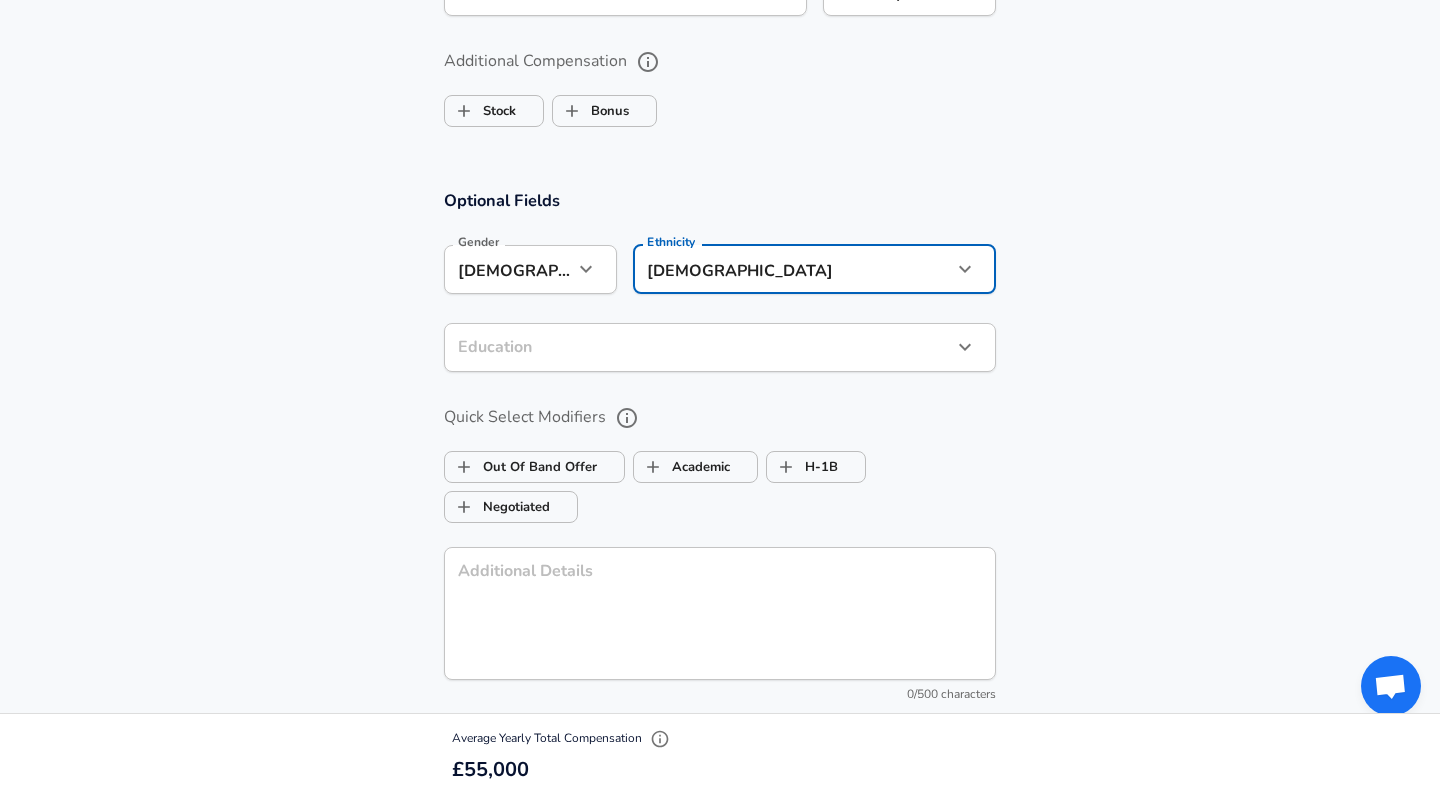 click on "We value your privacy We use cookies to enhance your browsing experience, serve personalized ads or content, and analyze our traffic. By clicking "Accept All", you consent to our use of cookies. Customize    Accept All   Customize Consent Preferences   We use cookies to help you navigate efficiently and perform certain functions. You will find detailed information about all cookies under each consent category below. The cookies that are categorized as "Necessary" are stored on your browser as they are essential for enabling the basic functionalities of the site. ...  Show more Necessary Always Active Necessary cookies are required to enable the basic features of this site, such as providing secure log-in or adjusting your consent preferences. These cookies do not store any personally identifiable data. Cookie _GRECAPTCHA Duration 5 months 27 days Description Google Recaptcha service sets this cookie to identify bots to protect the website against malicious spam attacks. Cookie __stripe_mid Duration 1 year MR" at bounding box center (720, -1002) 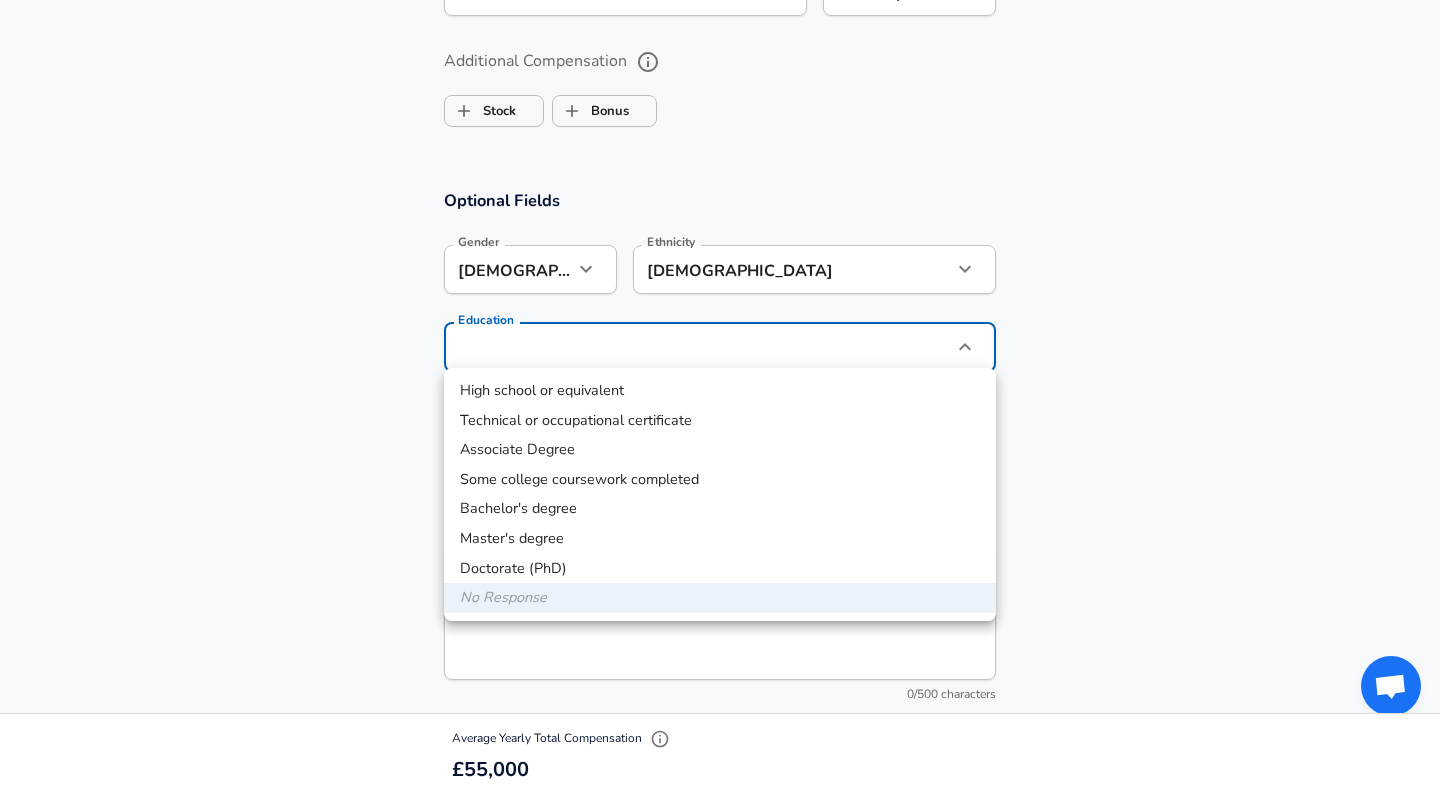 click on "Bachelor's degree" at bounding box center (720, 509) 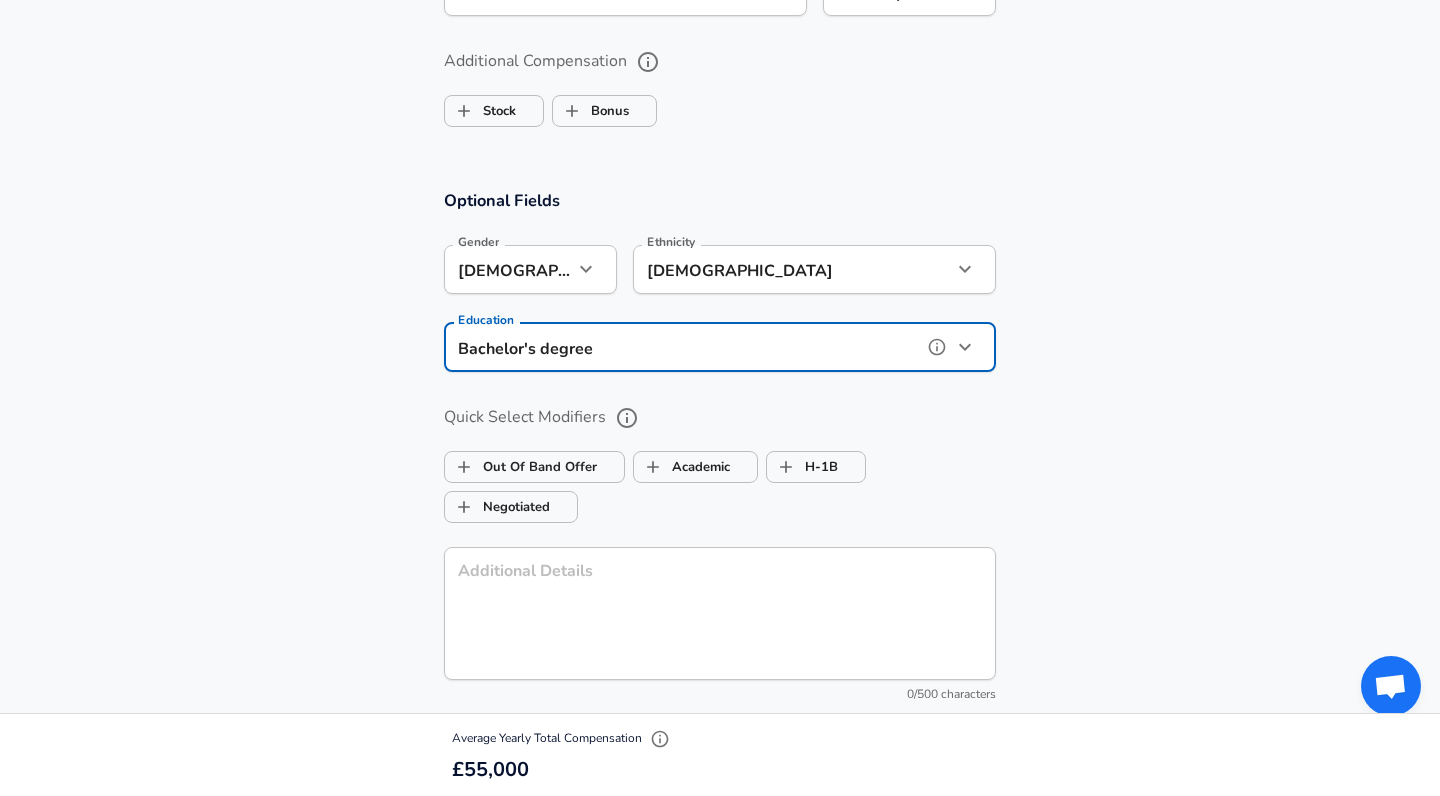 type on "Bachelors degree" 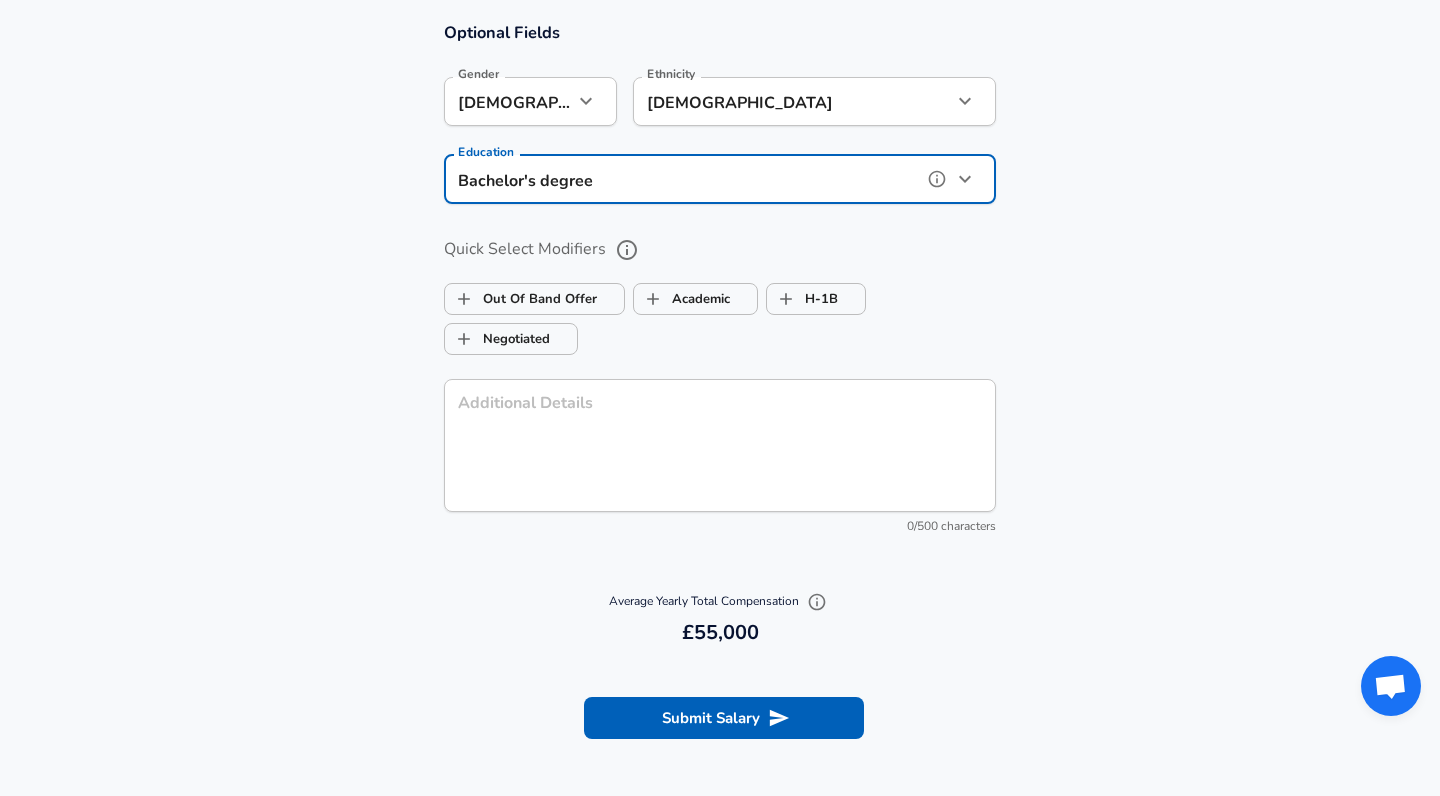 scroll, scrollTop: 1583, scrollLeft: 0, axis: vertical 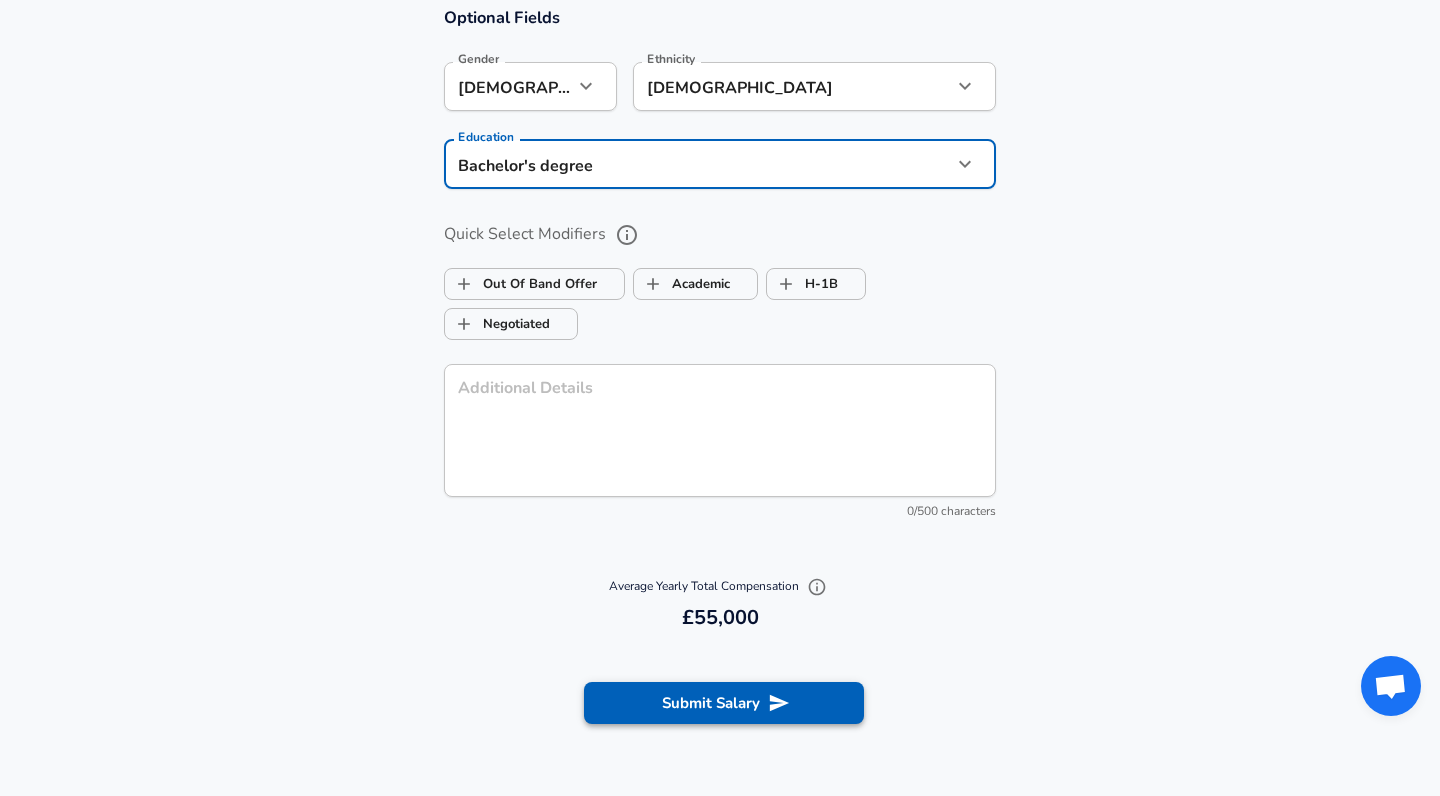 click on "Submit Salary" at bounding box center [724, 703] 